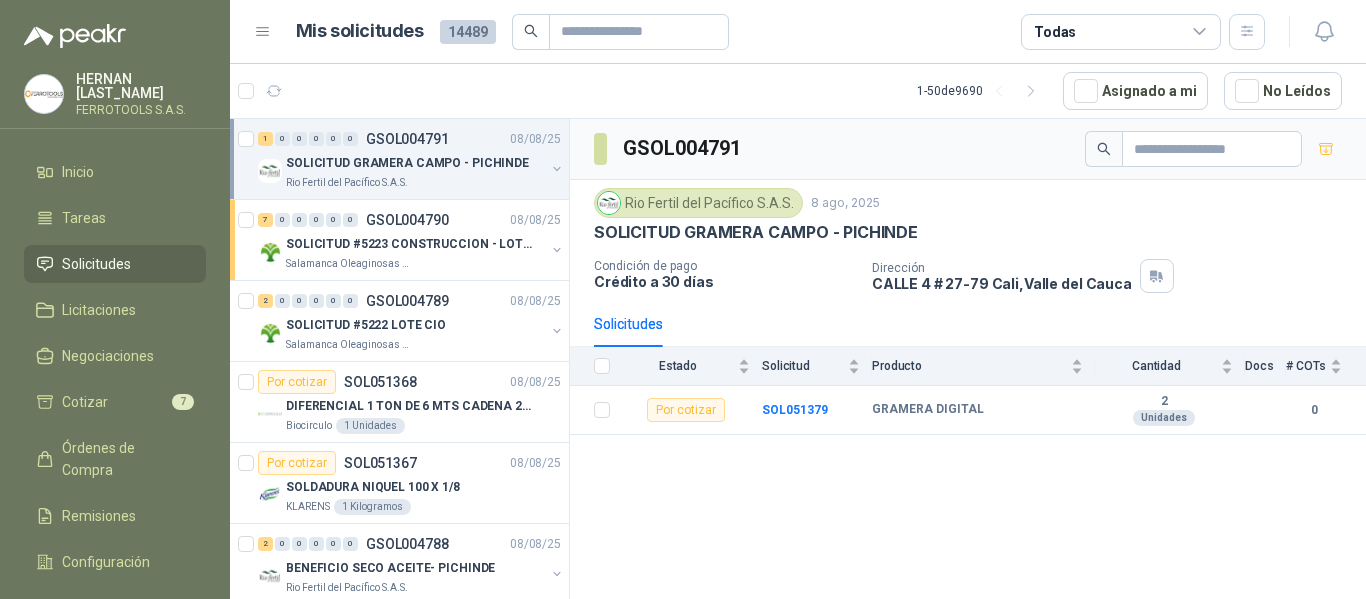 scroll, scrollTop: 0, scrollLeft: 0, axis: both 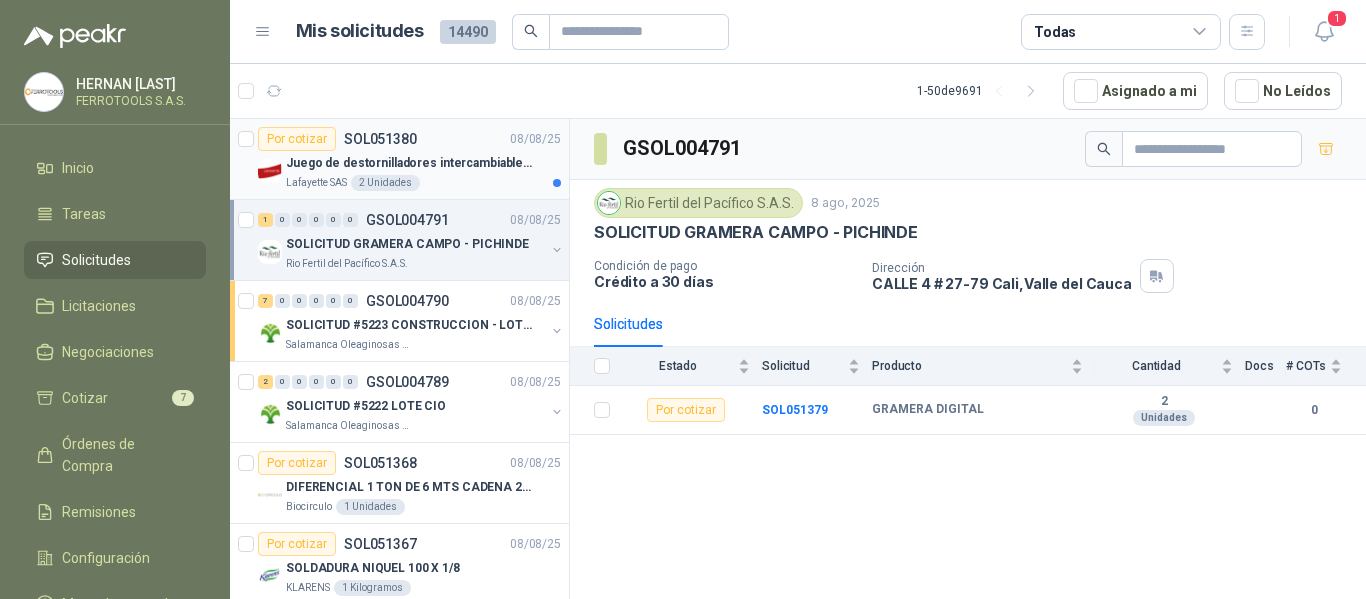 click on "Por cotizar SOL051380 08/08/25" at bounding box center [409, 139] 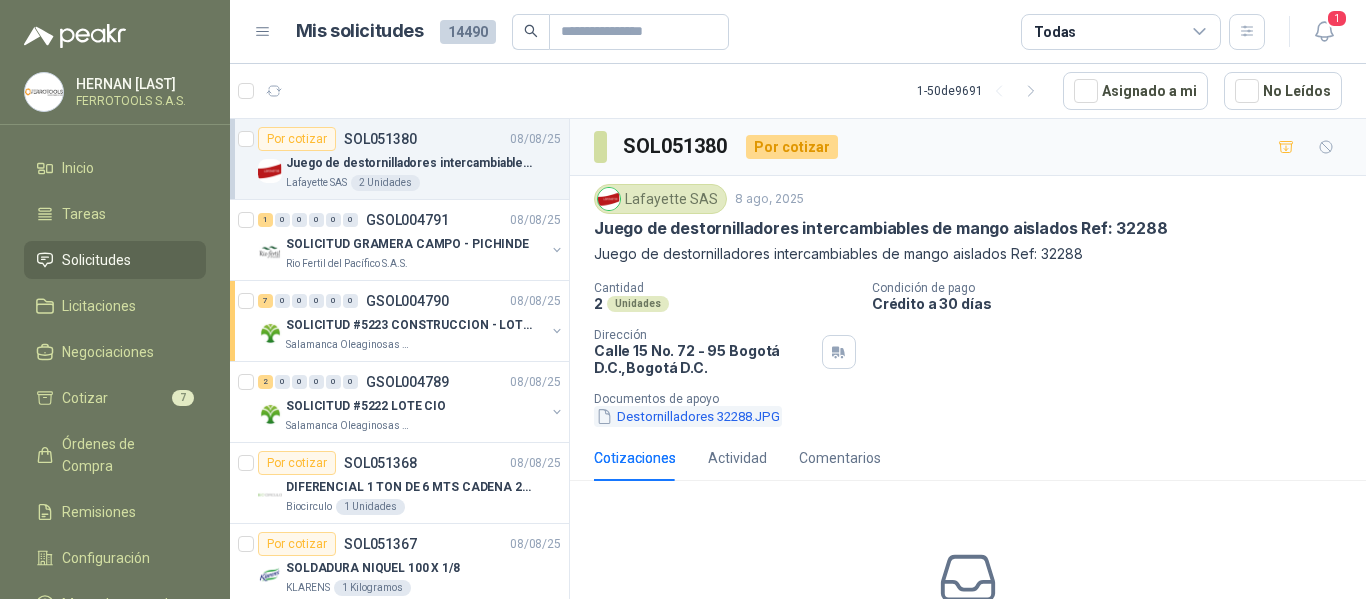 click on "Destornilladores 32288.JPG" at bounding box center [688, 416] 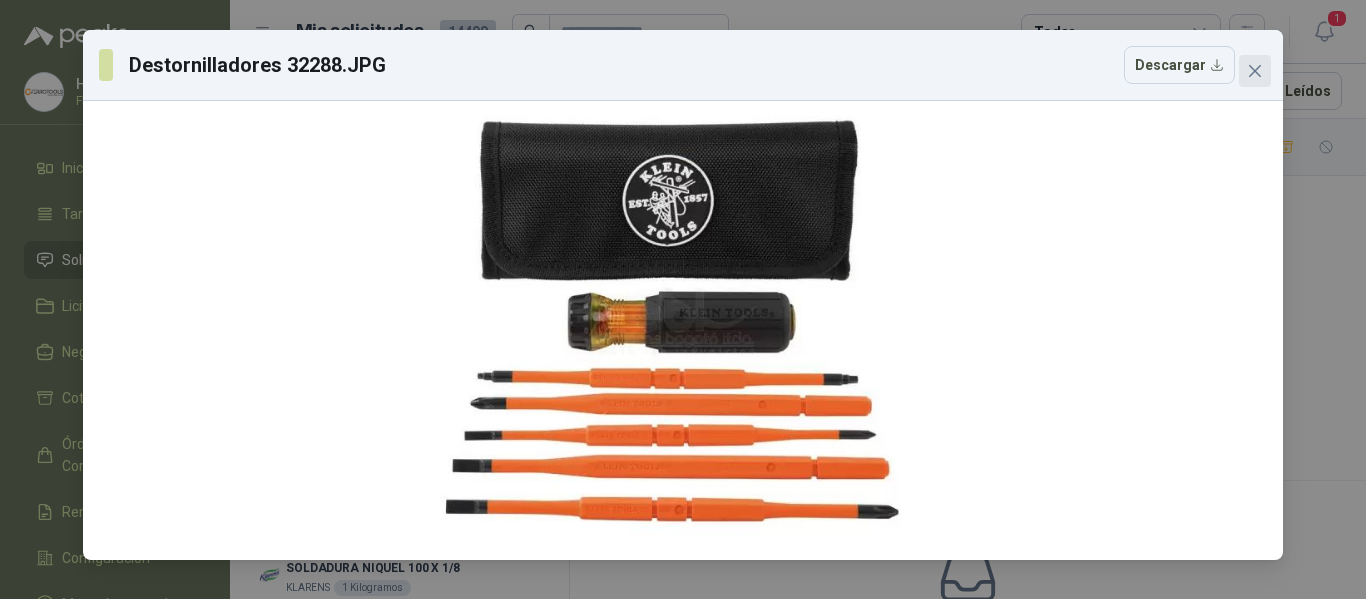 click at bounding box center [1255, 71] 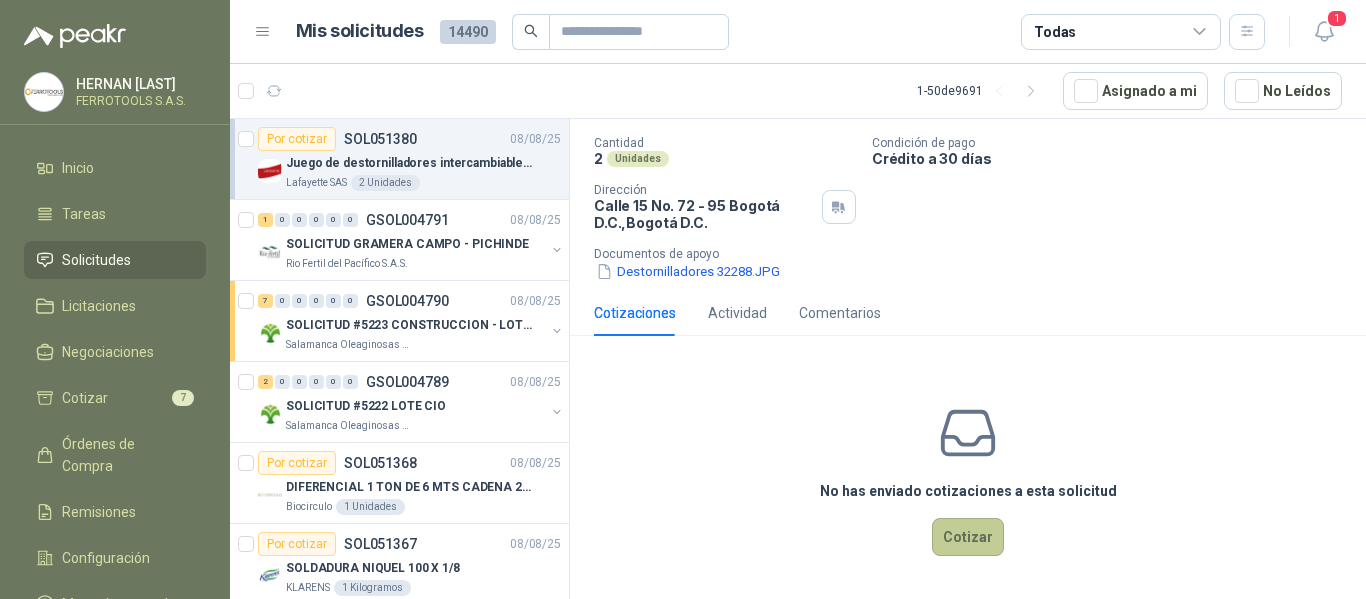 click on "Cotizar" at bounding box center [968, 537] 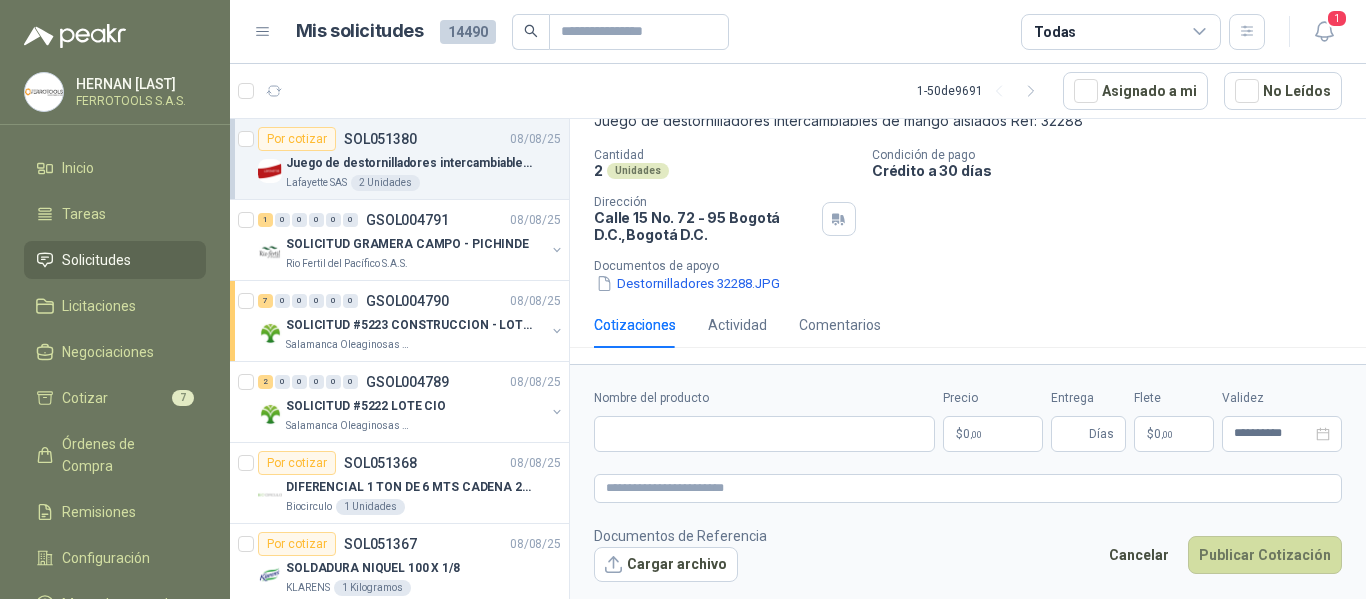 type 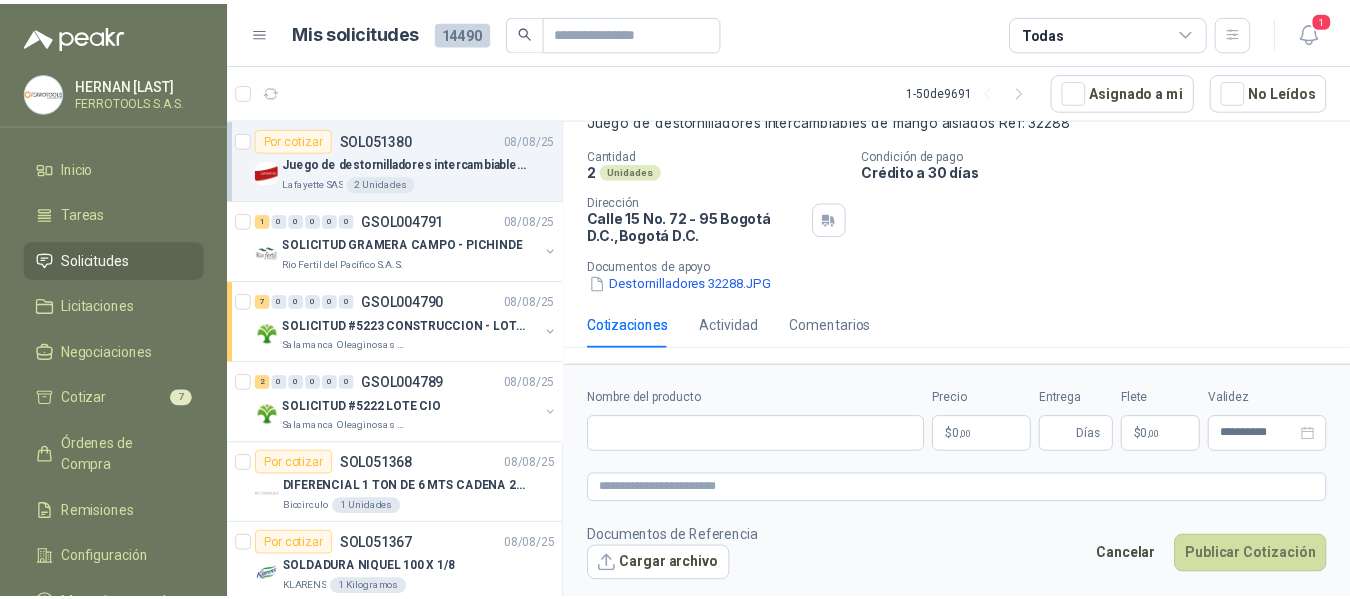 scroll, scrollTop: 133, scrollLeft: 0, axis: vertical 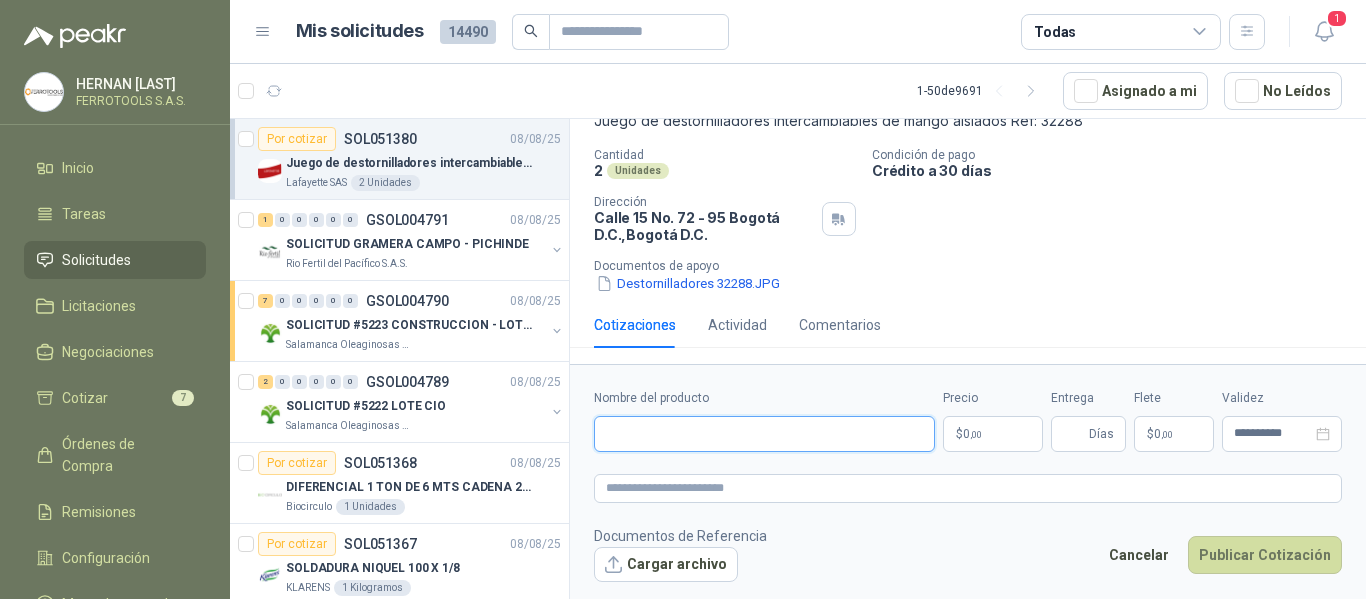 click on "Nombre del producto" at bounding box center [764, 434] 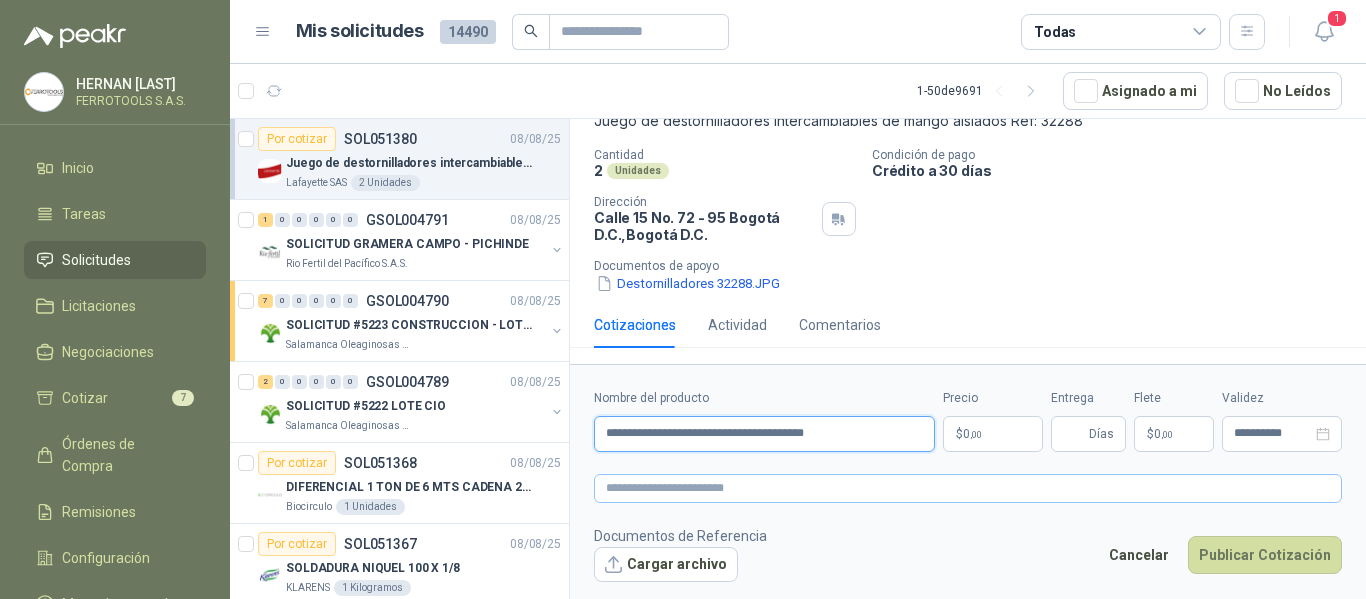 type on "**********" 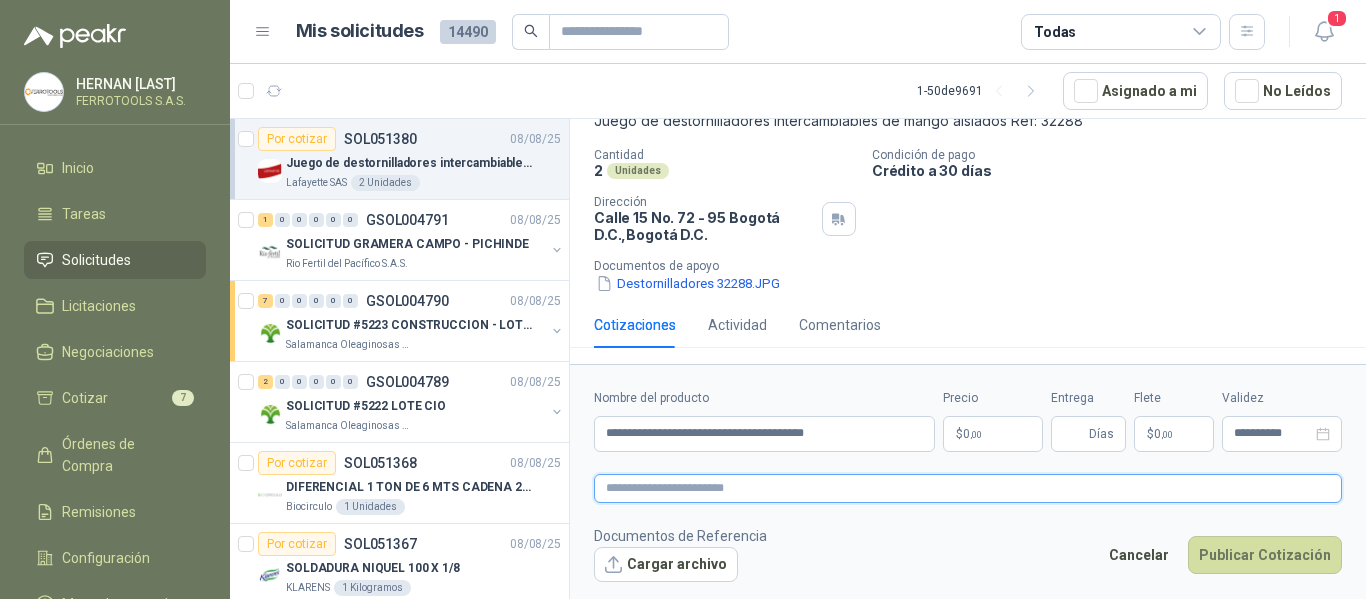 click at bounding box center [968, 488] 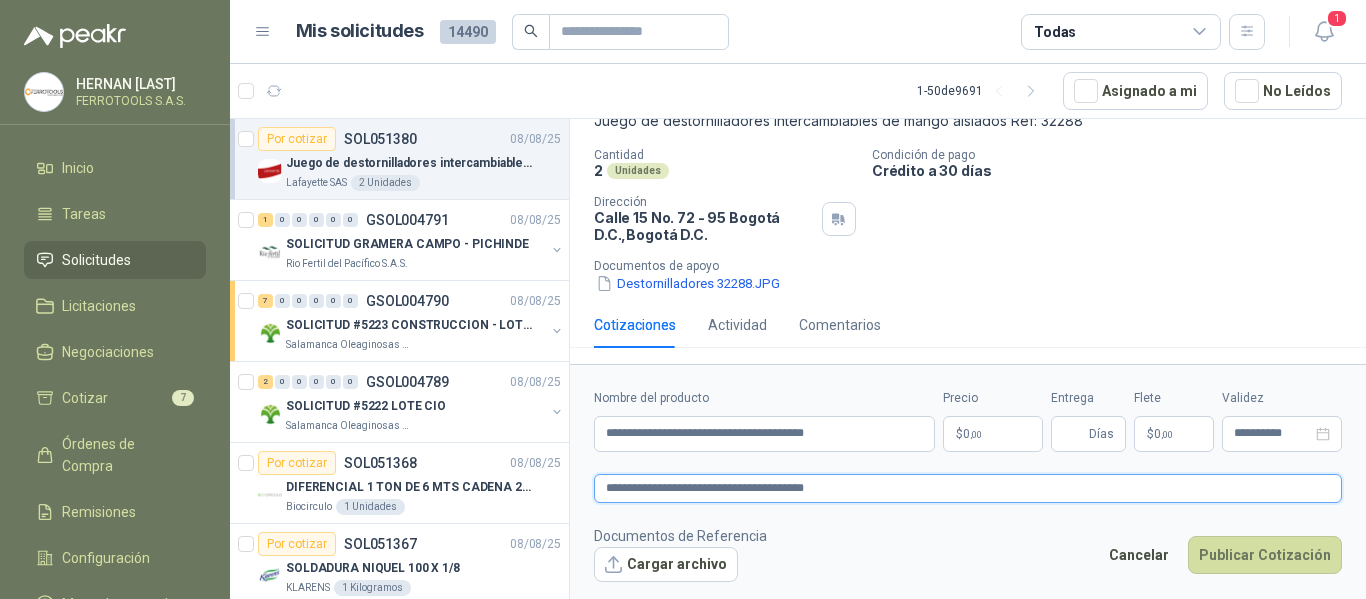 type on "**********" 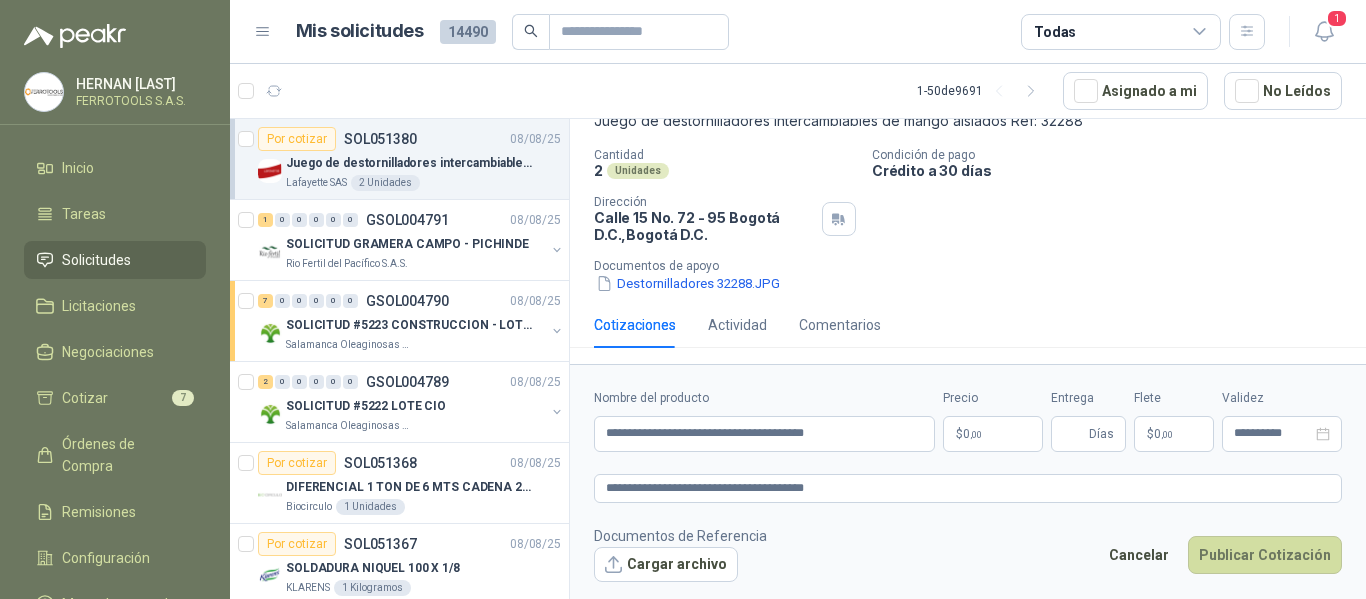click on "$  0 ,00" at bounding box center [993, 434] 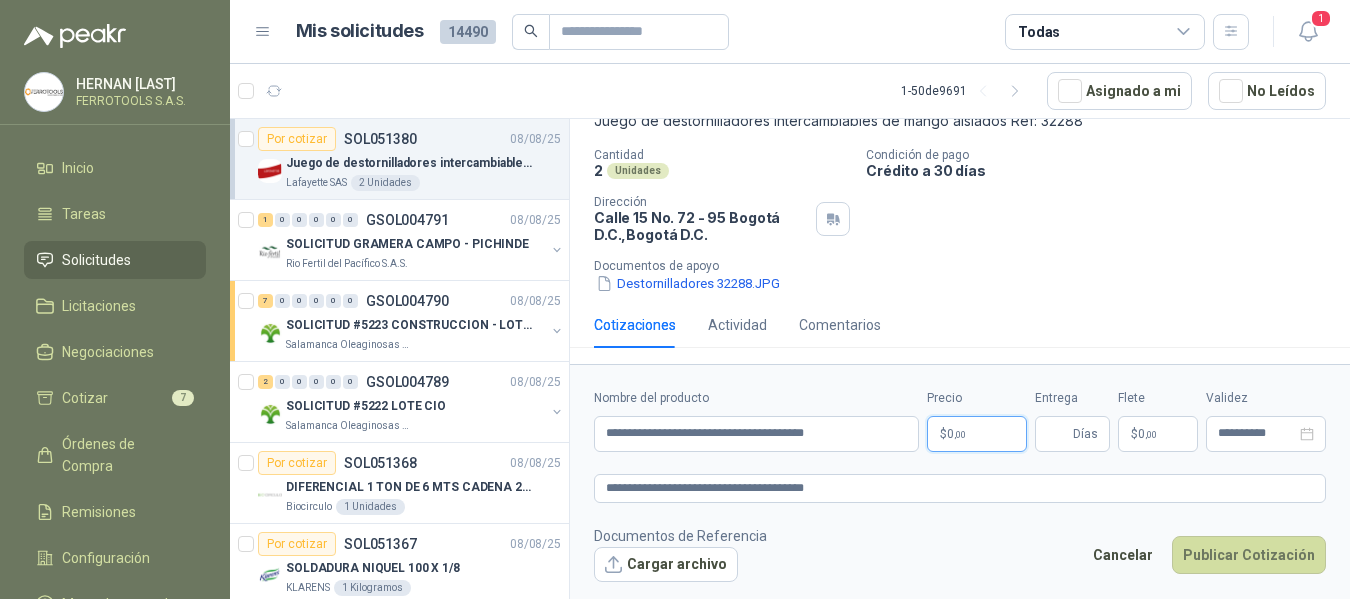 type 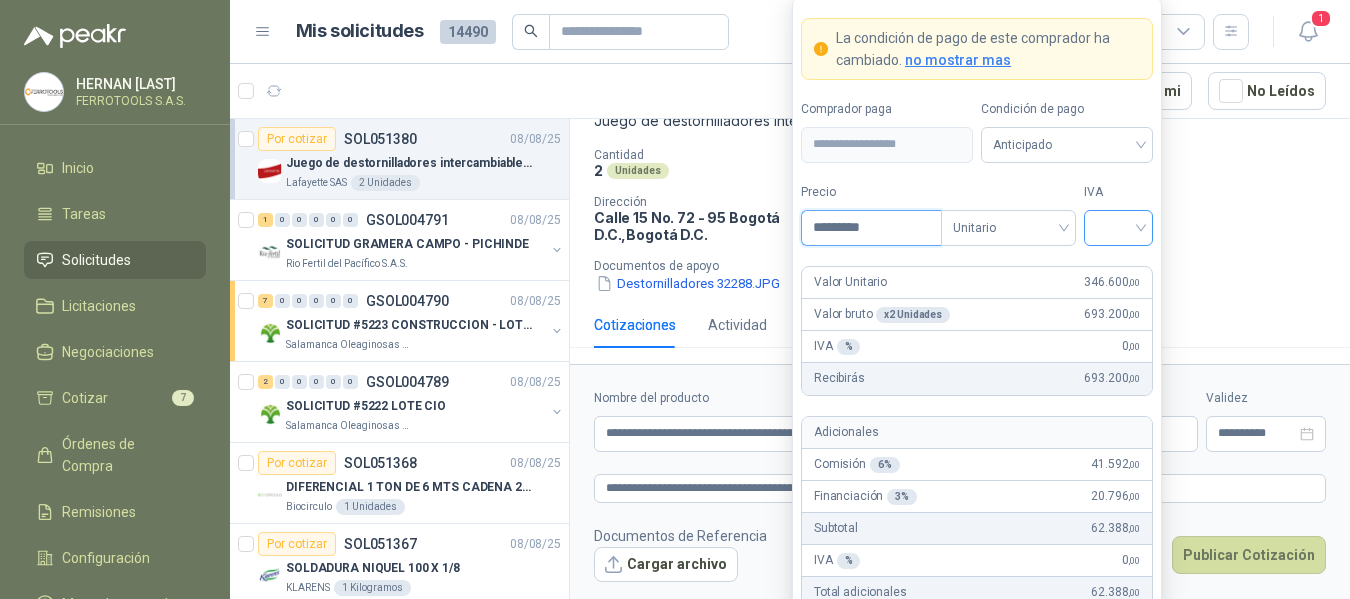 type on "*********" 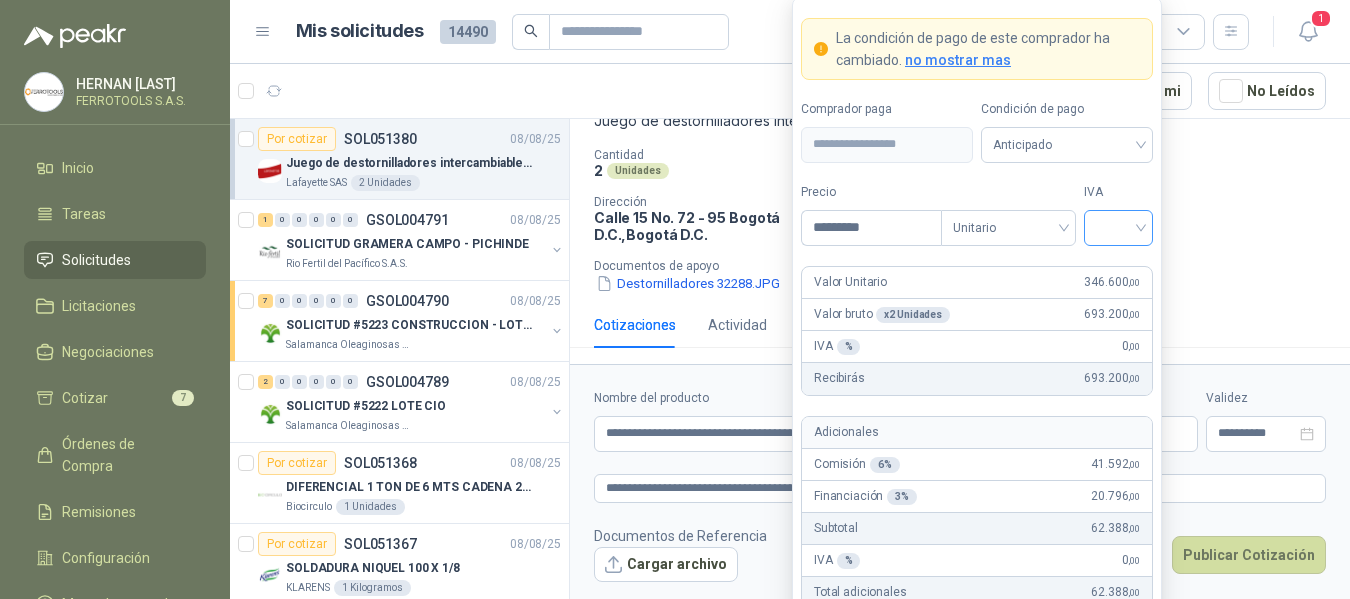 click at bounding box center (1118, 226) 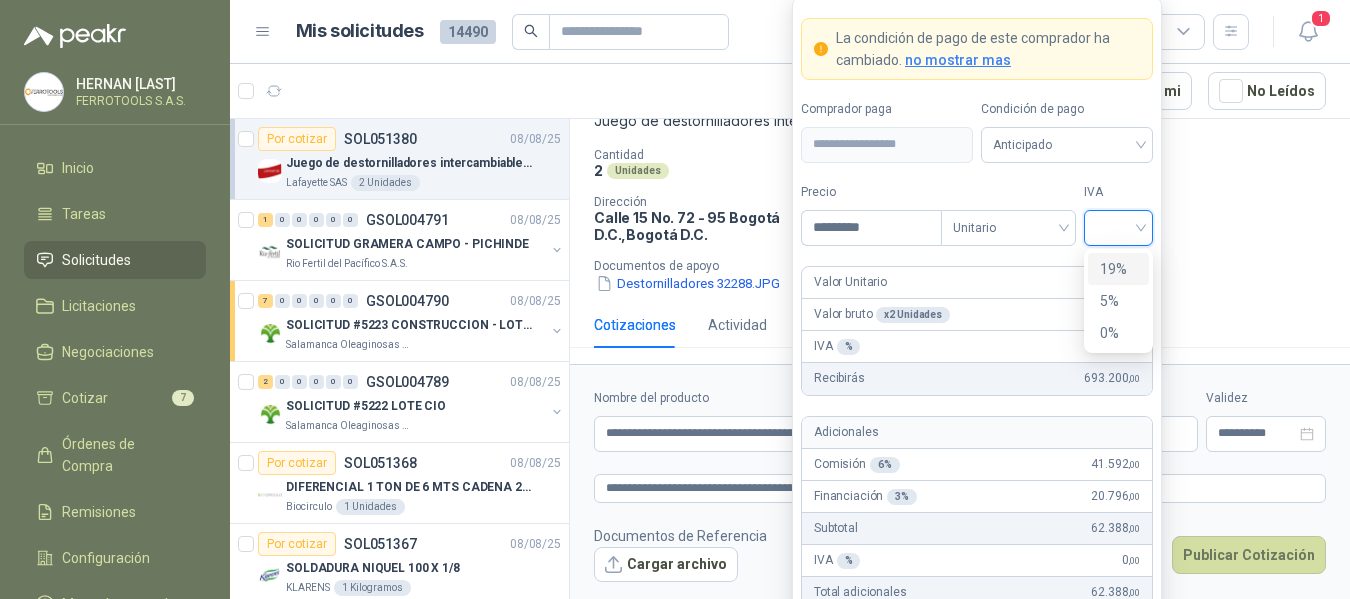 click on "19%" at bounding box center [1118, 269] 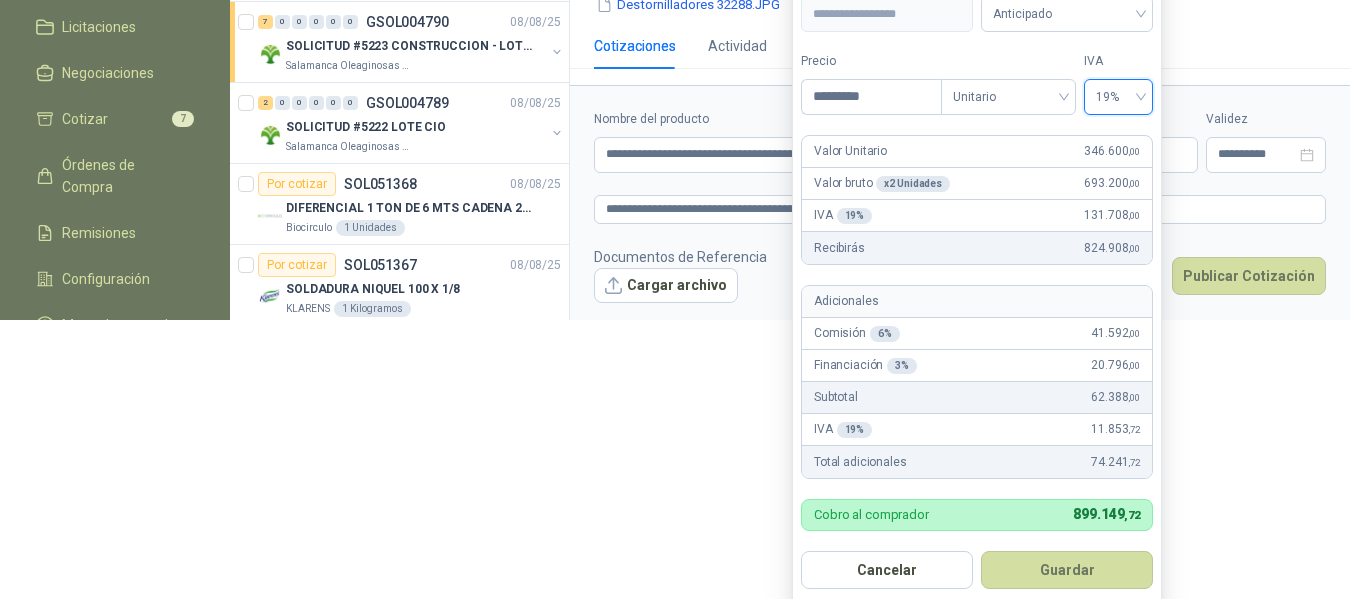 scroll, scrollTop: 287, scrollLeft: 0, axis: vertical 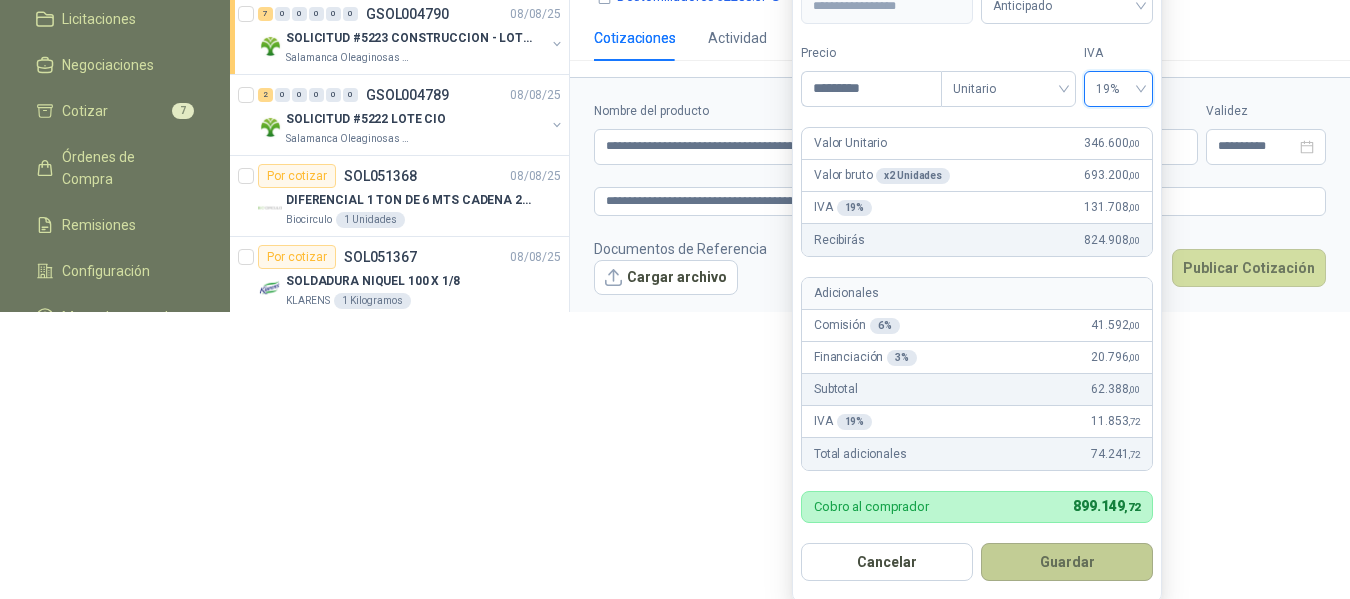 click on "Guardar" at bounding box center (1067, 562) 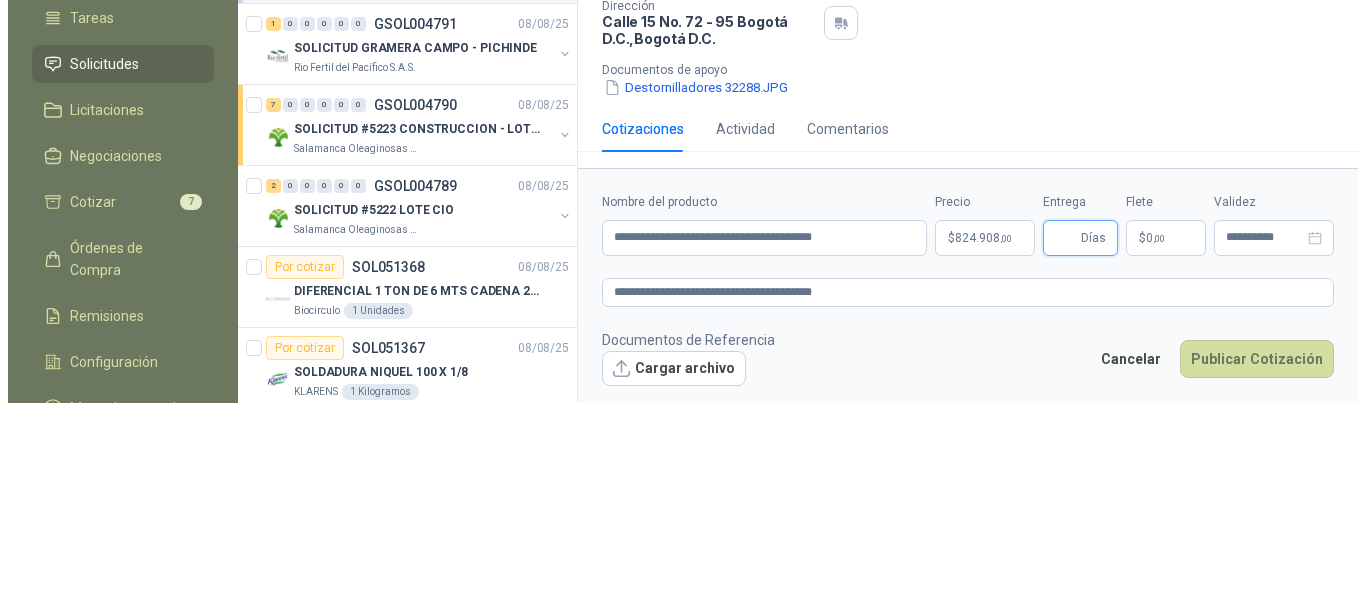 scroll, scrollTop: 0, scrollLeft: 0, axis: both 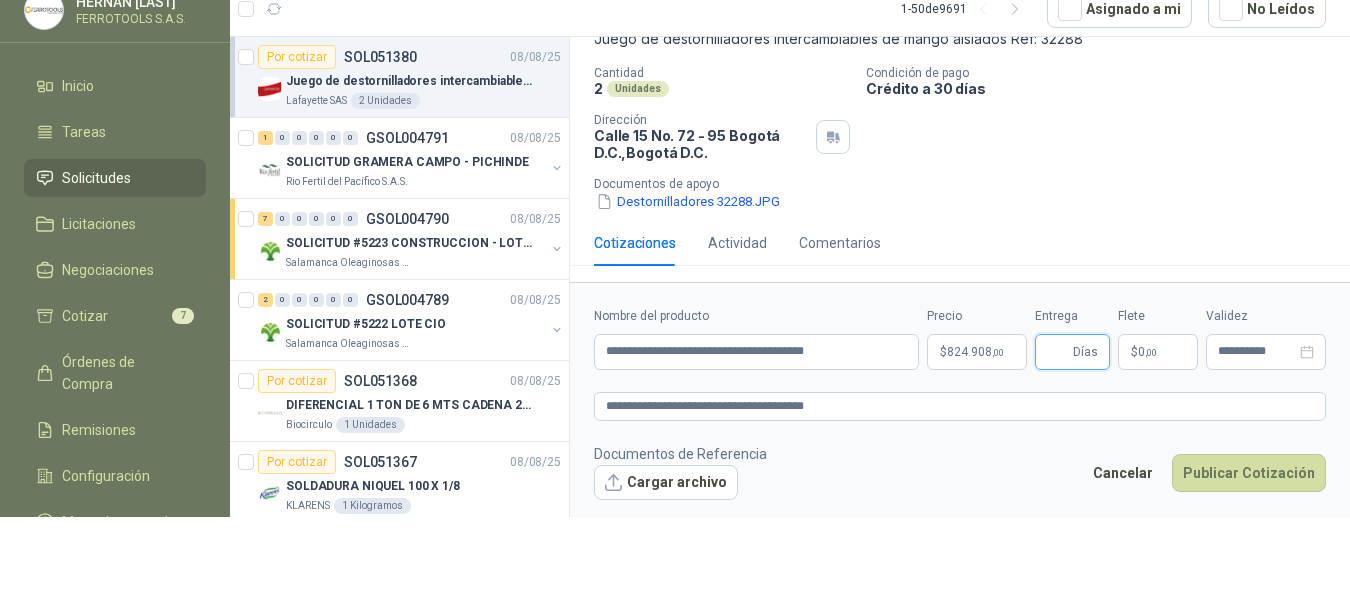 type 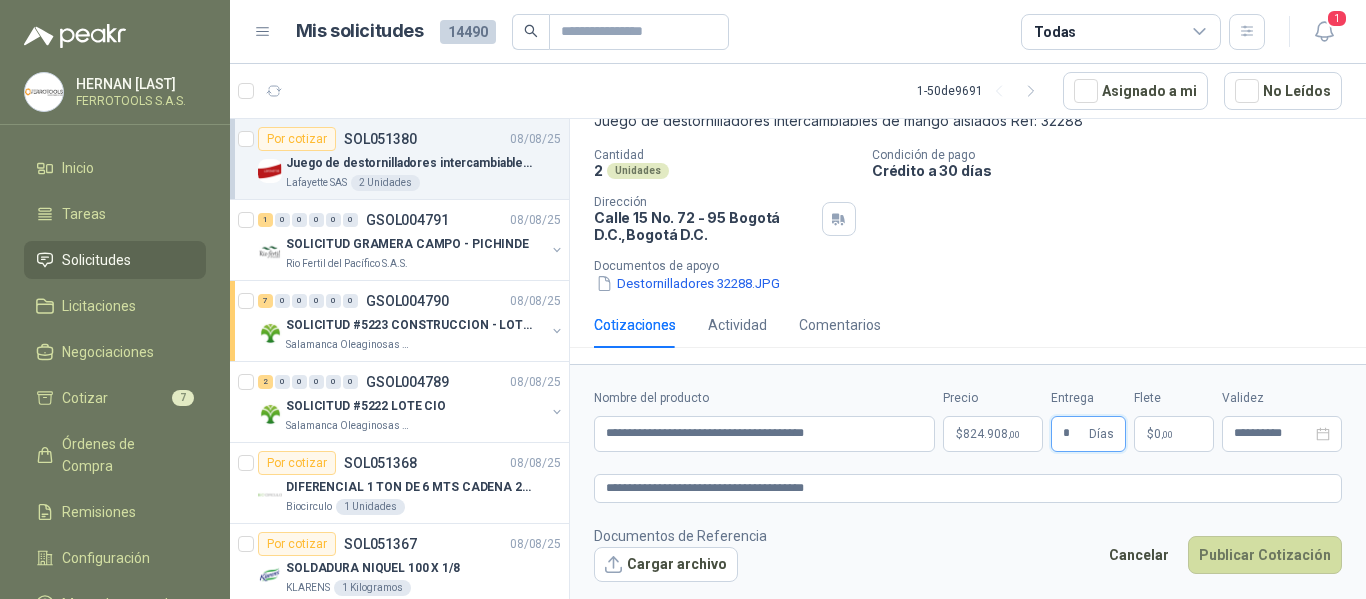type on "*" 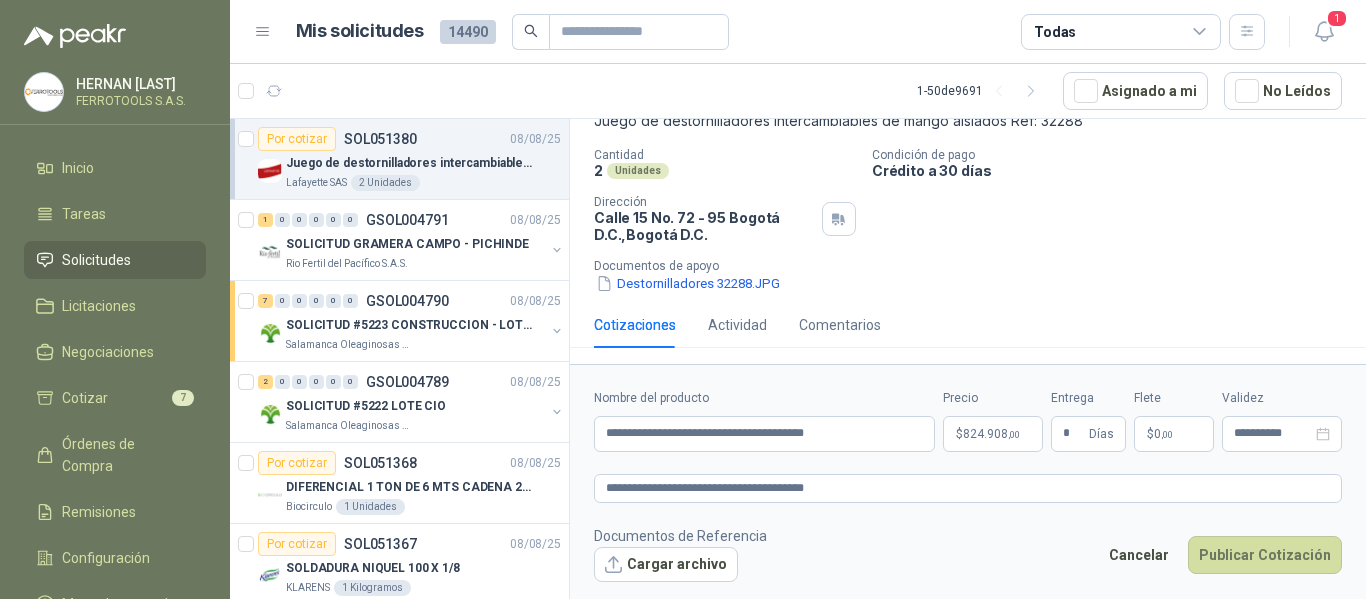 click on "Documentos de Referencia Cargar archivo Cancelar Publicar Cotización" at bounding box center (968, 554) 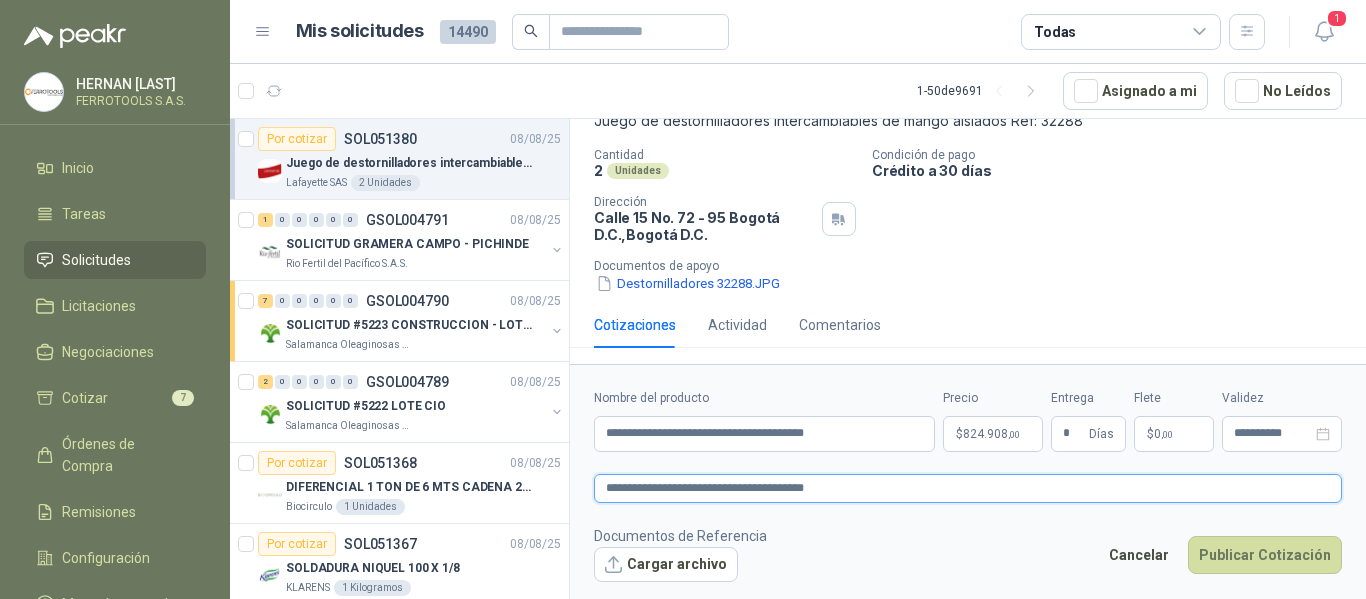 click on "**********" at bounding box center [968, 488] 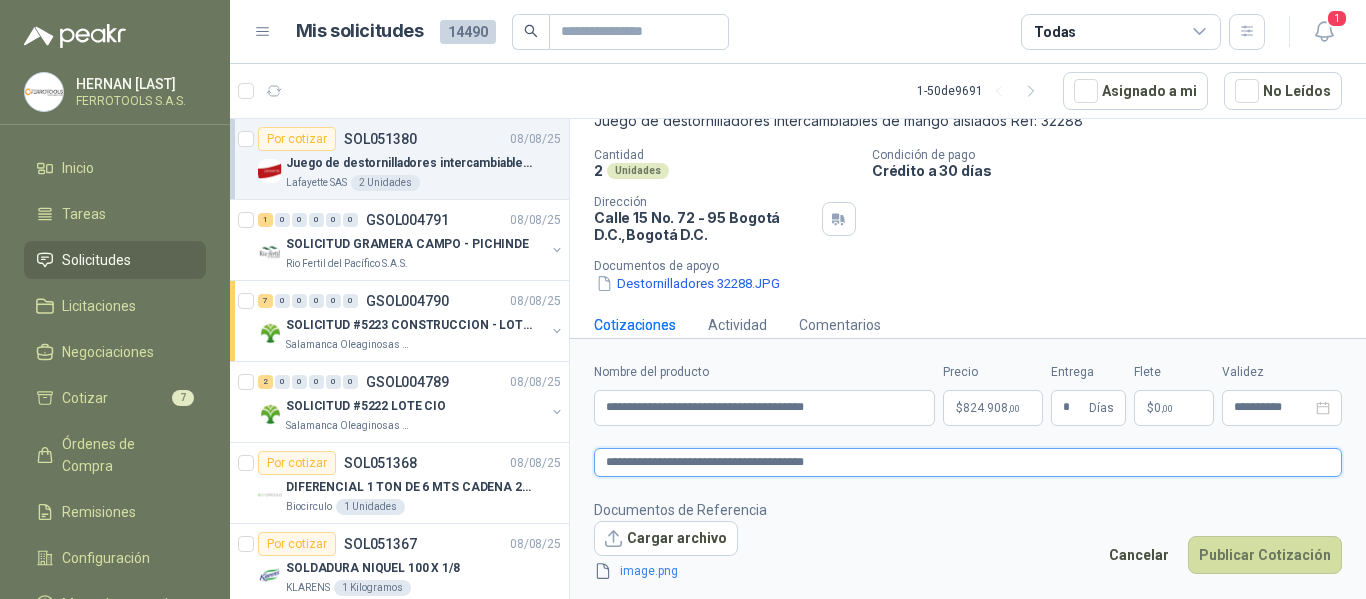 scroll, scrollTop: 146, scrollLeft: 0, axis: vertical 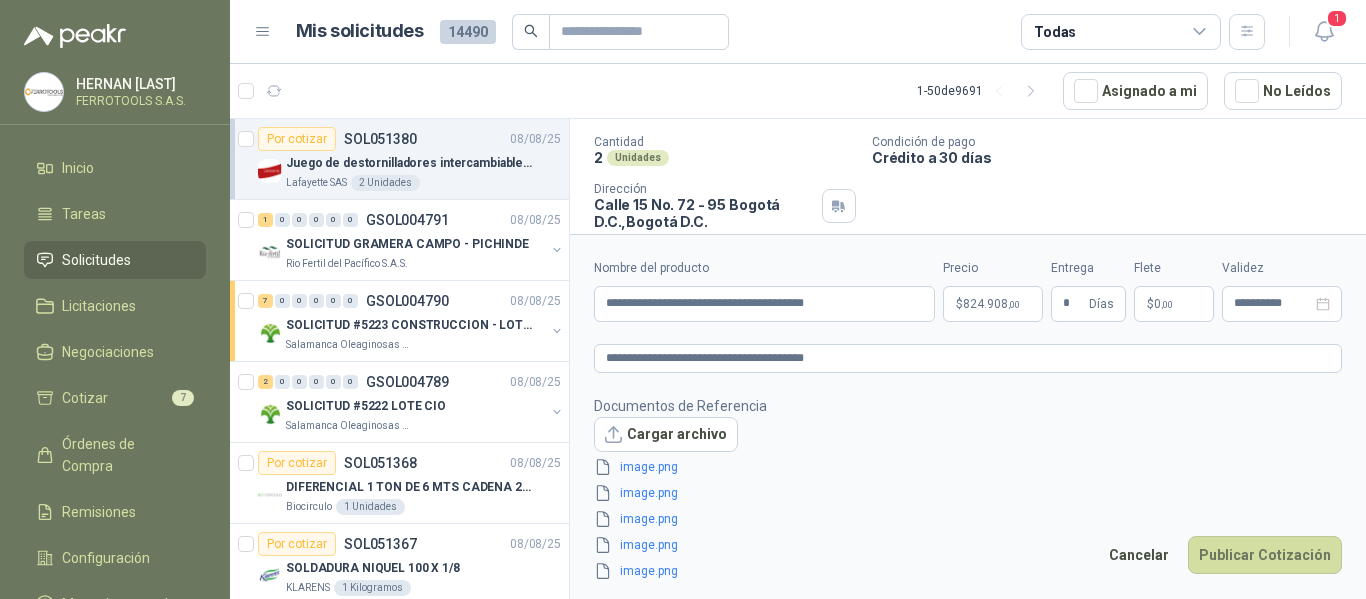 click on "Documentos de Referencia Cargar archivo image.png image.png image.png image.png image.png Cancelar Publicar Cotización" at bounding box center (968, 489) 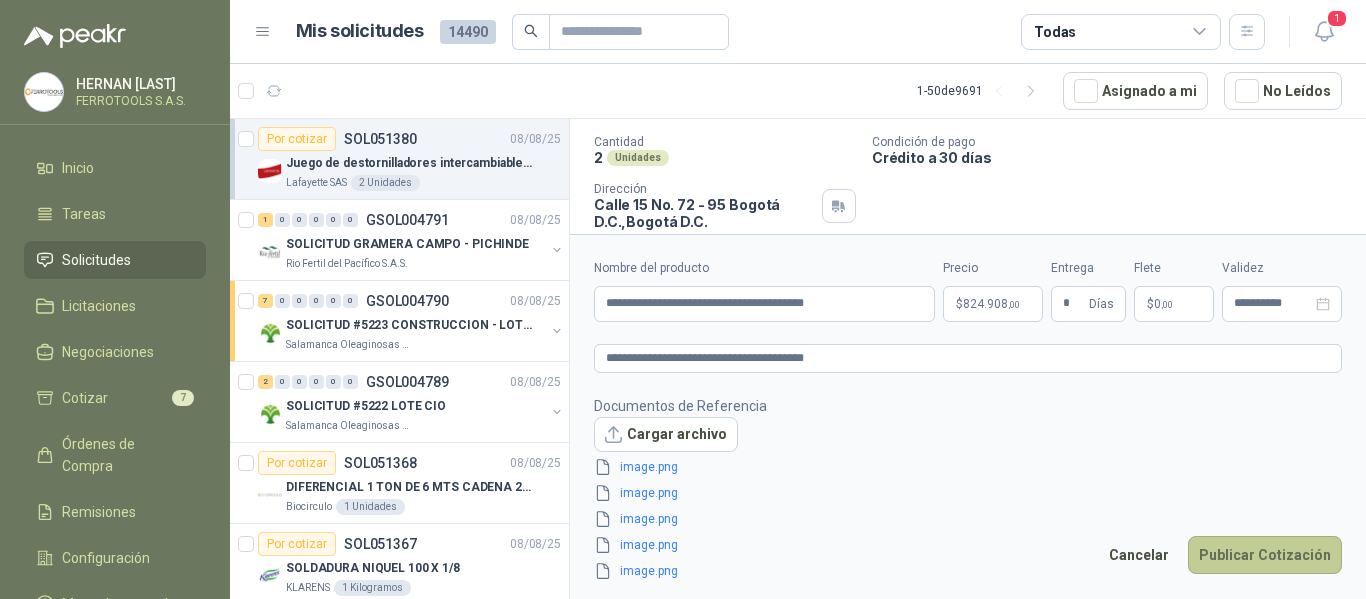 click on "Publicar Cotización" at bounding box center [1265, 555] 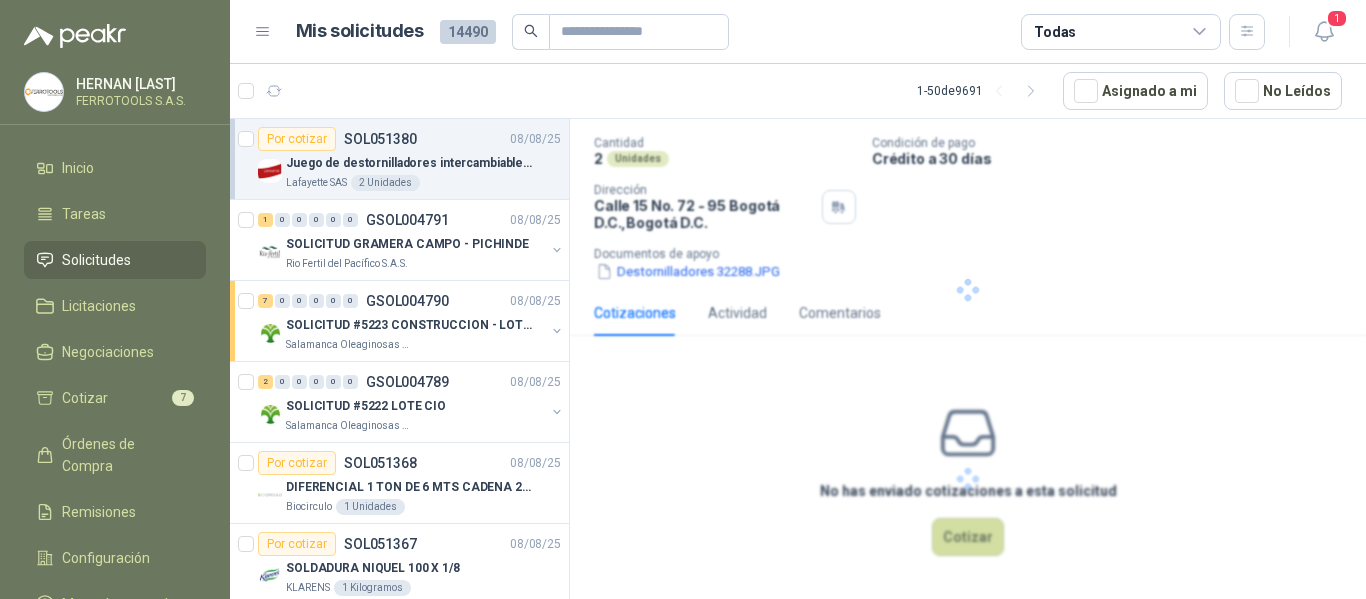 scroll, scrollTop: 24, scrollLeft: 0, axis: vertical 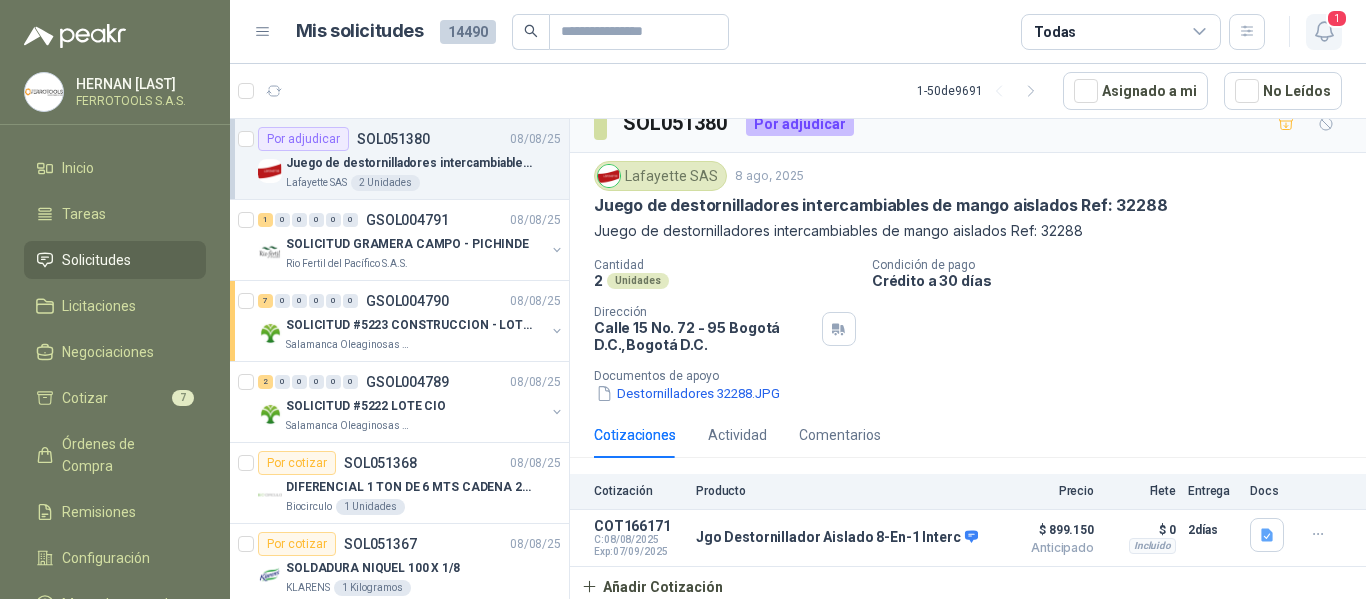 click on "1" at bounding box center (1324, 32) 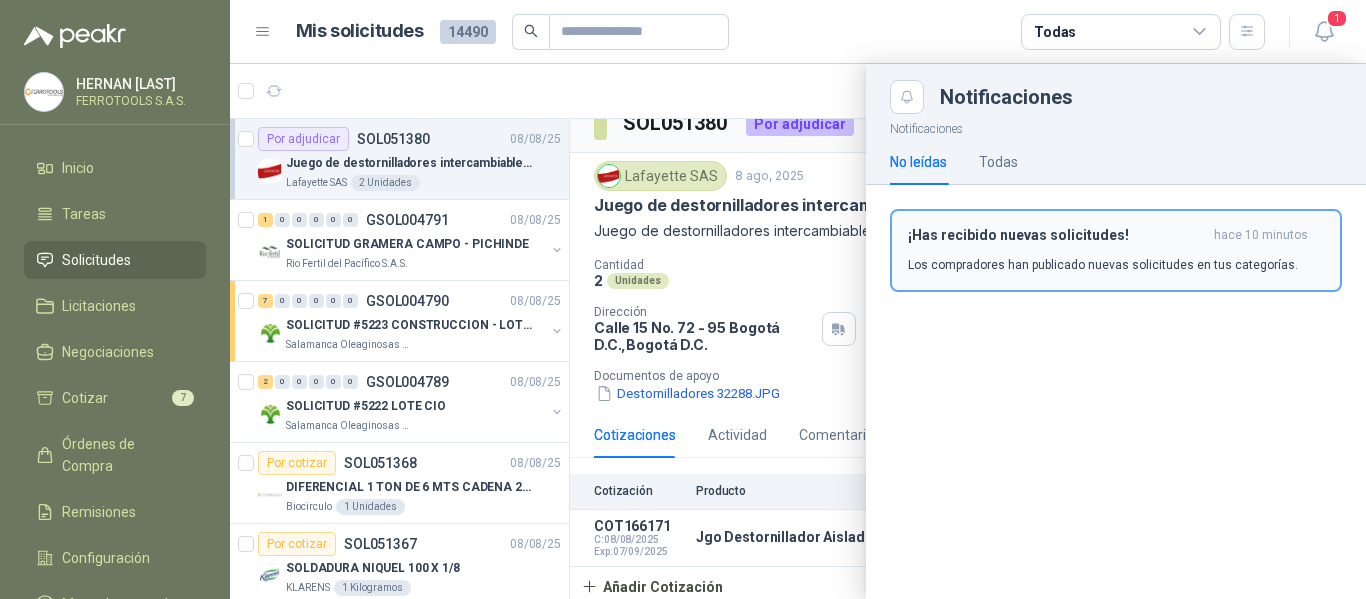 click on "¡Has recibido nuevas solicitudes! hace 10 minutos   Los compradores han publicado nuevas solicitudes en tus categorías." at bounding box center [1116, 250] 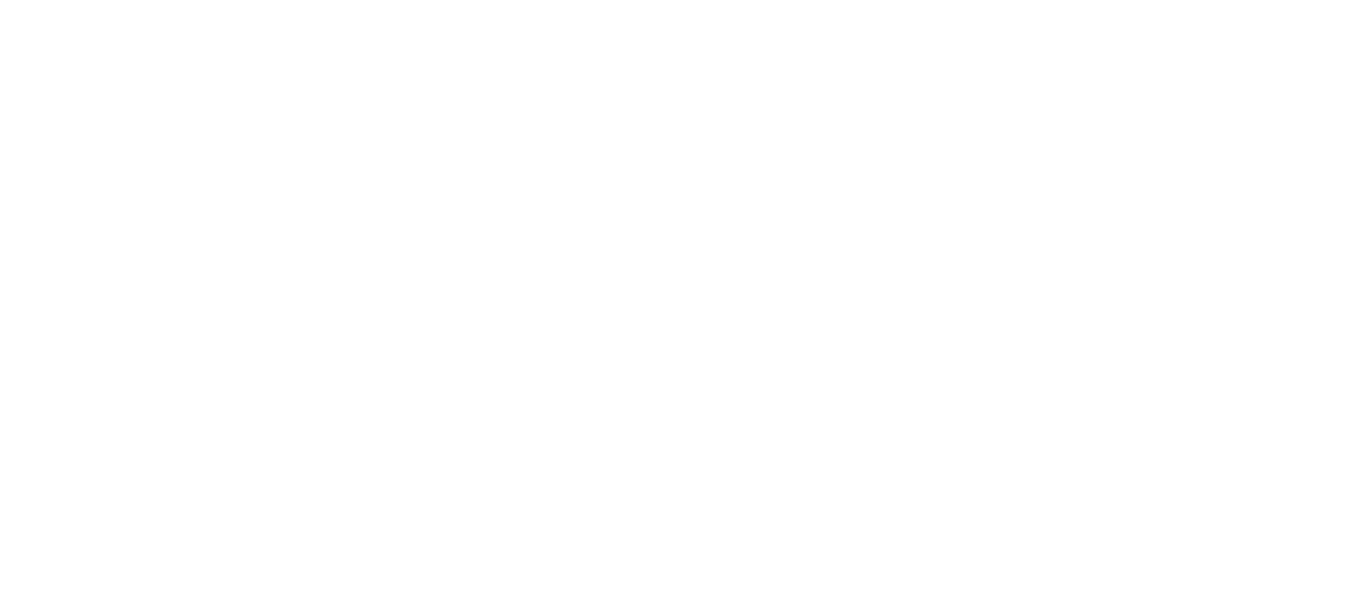 scroll, scrollTop: 0, scrollLeft: 0, axis: both 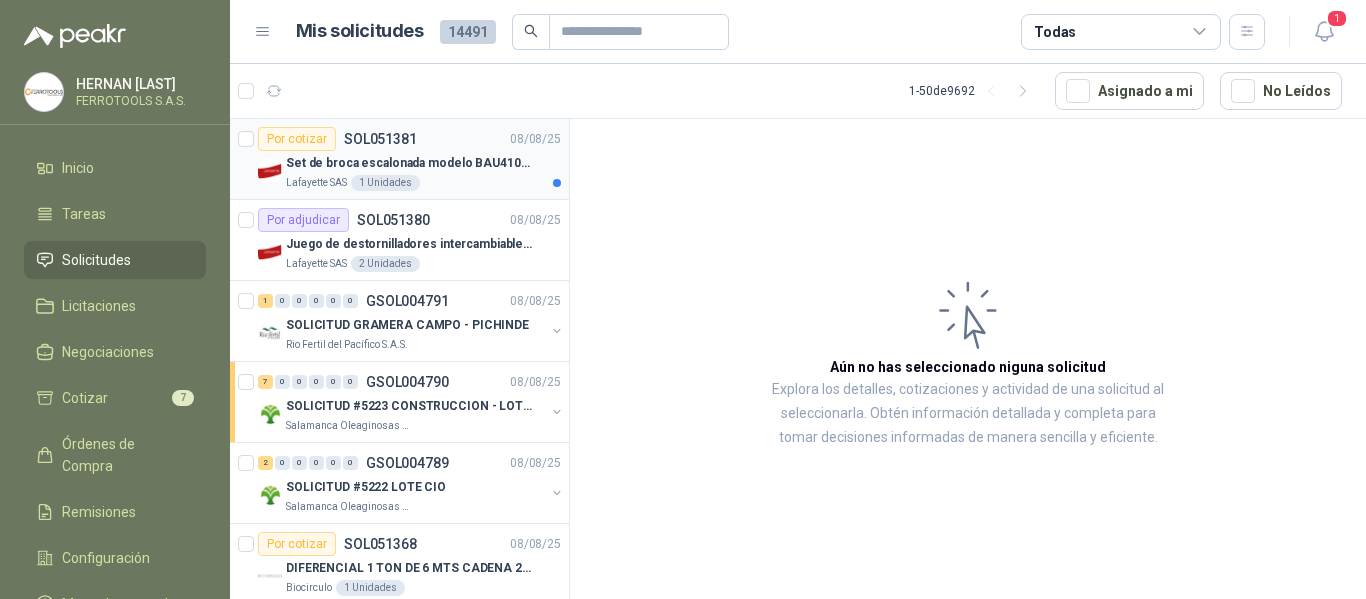 click on "Lafayette SAS 1   Unidades" at bounding box center [423, 183] 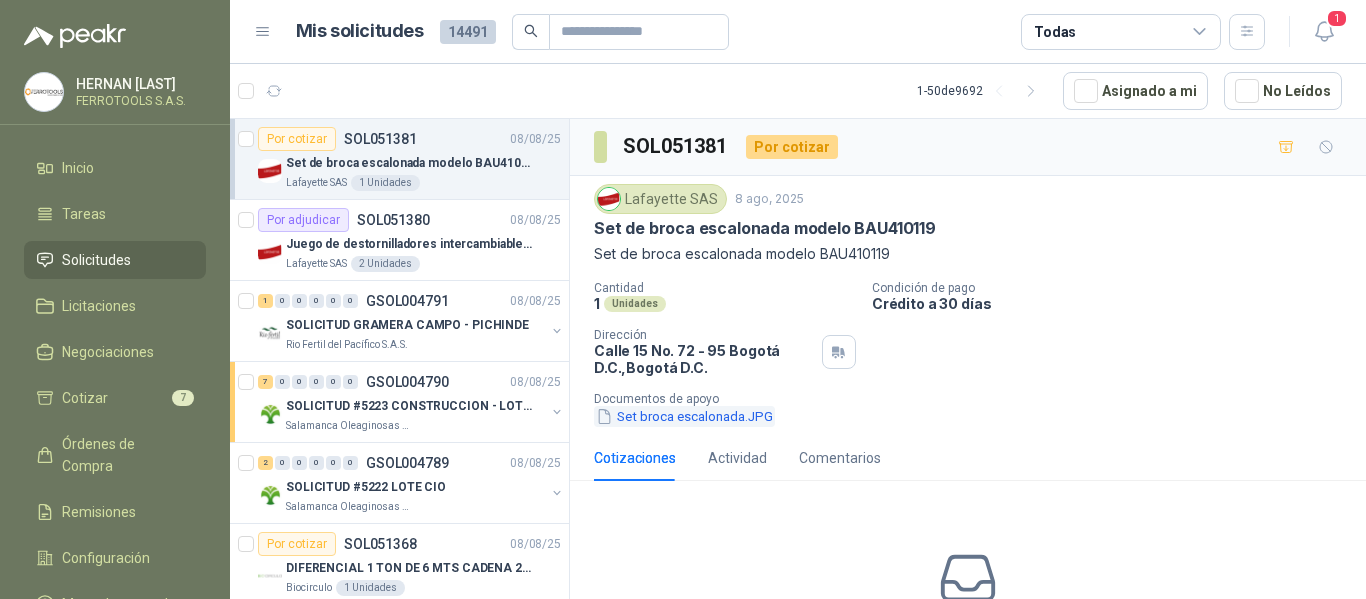 click on "Set broca escalonada.JPG" at bounding box center (684, 416) 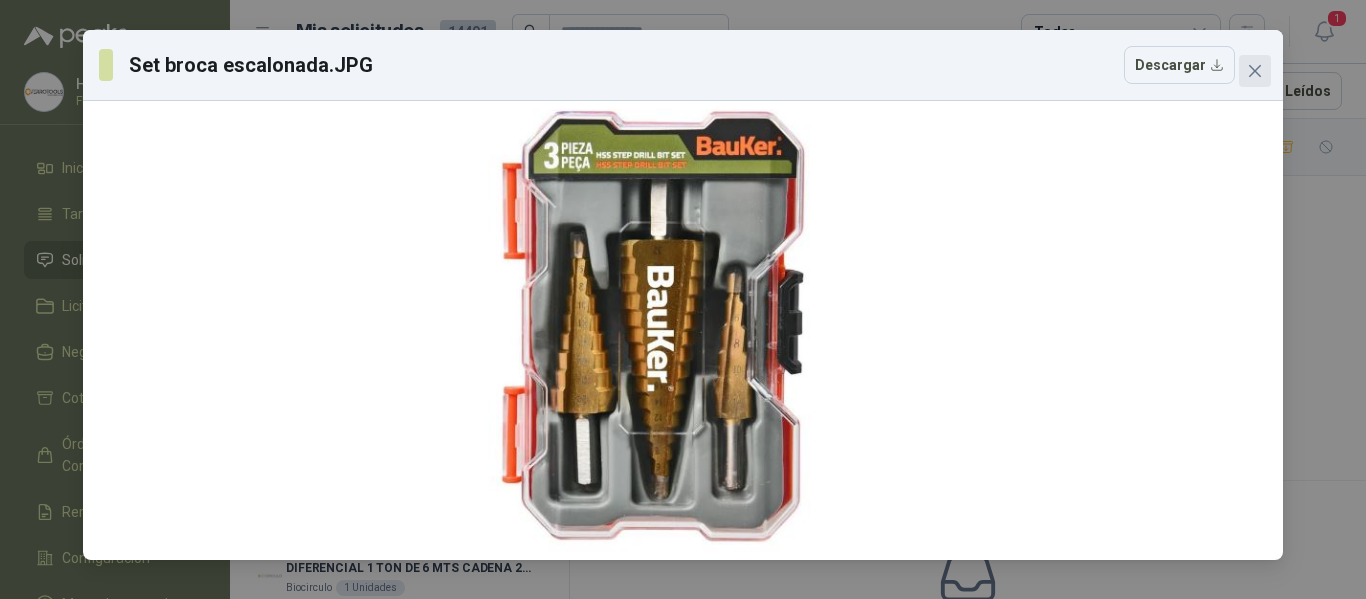 click 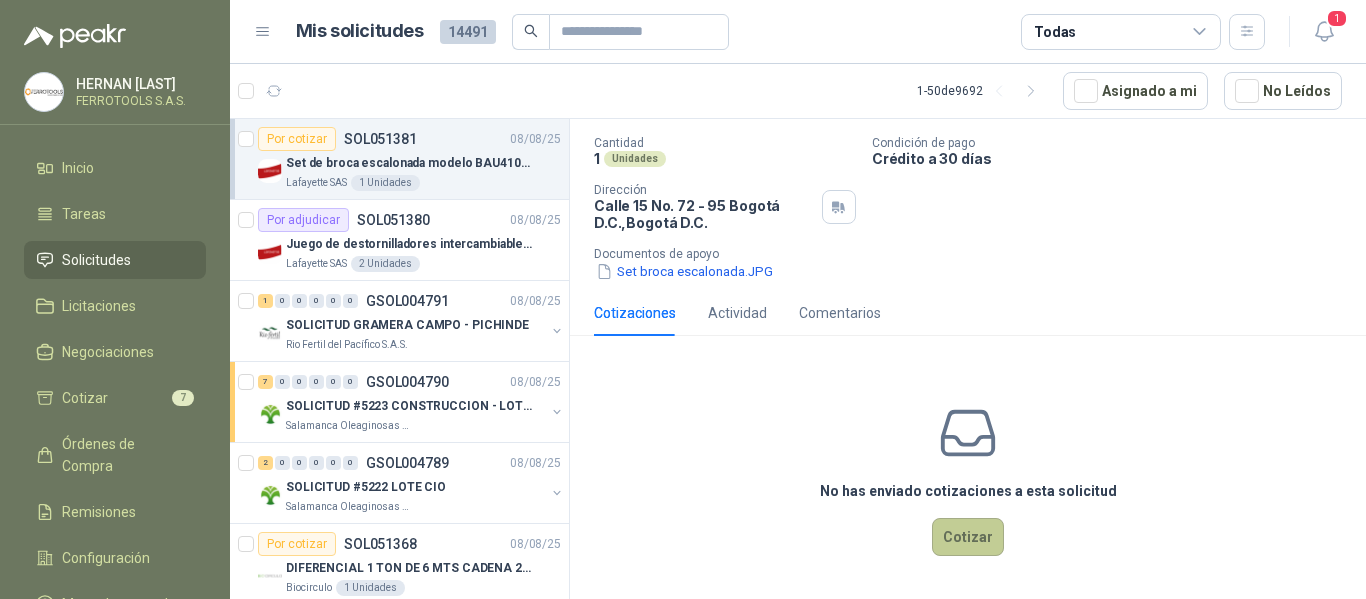 click on "Cotizar" at bounding box center (968, 537) 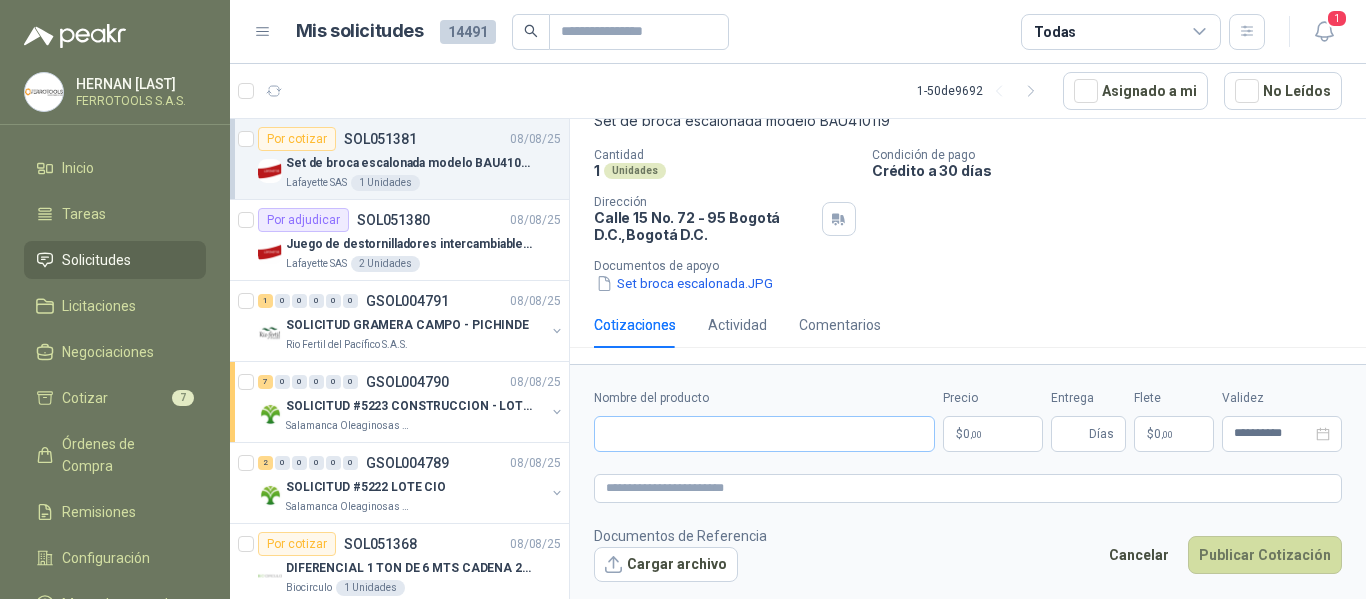 type 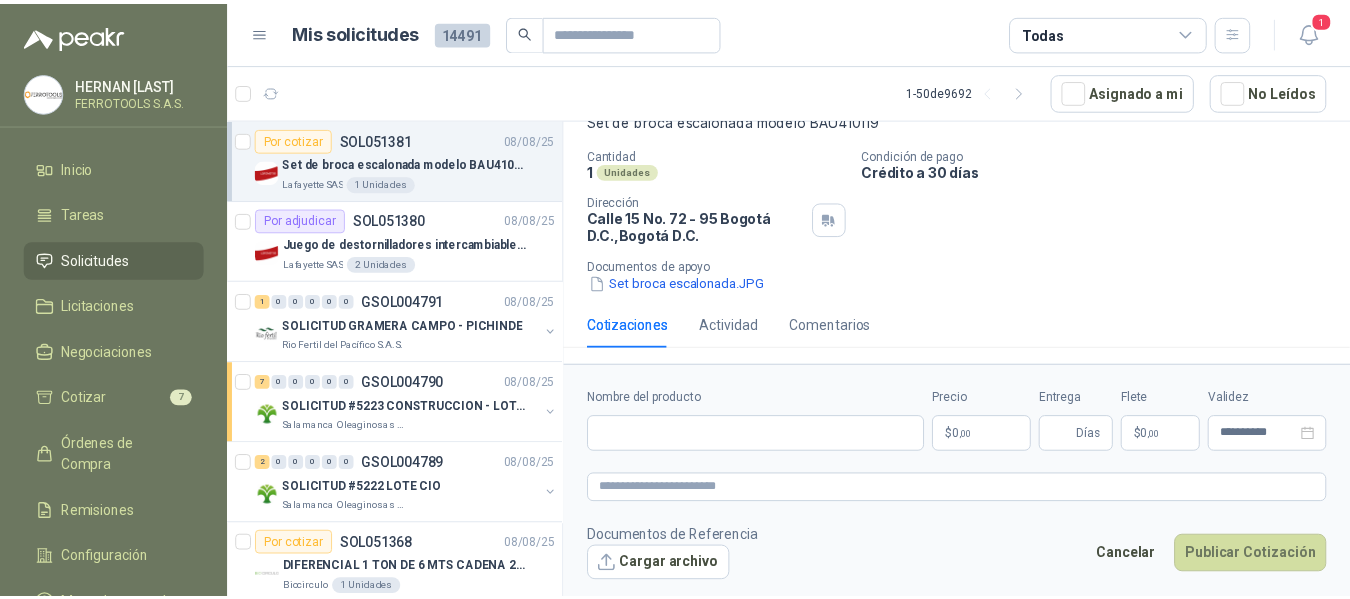 scroll, scrollTop: 133, scrollLeft: 0, axis: vertical 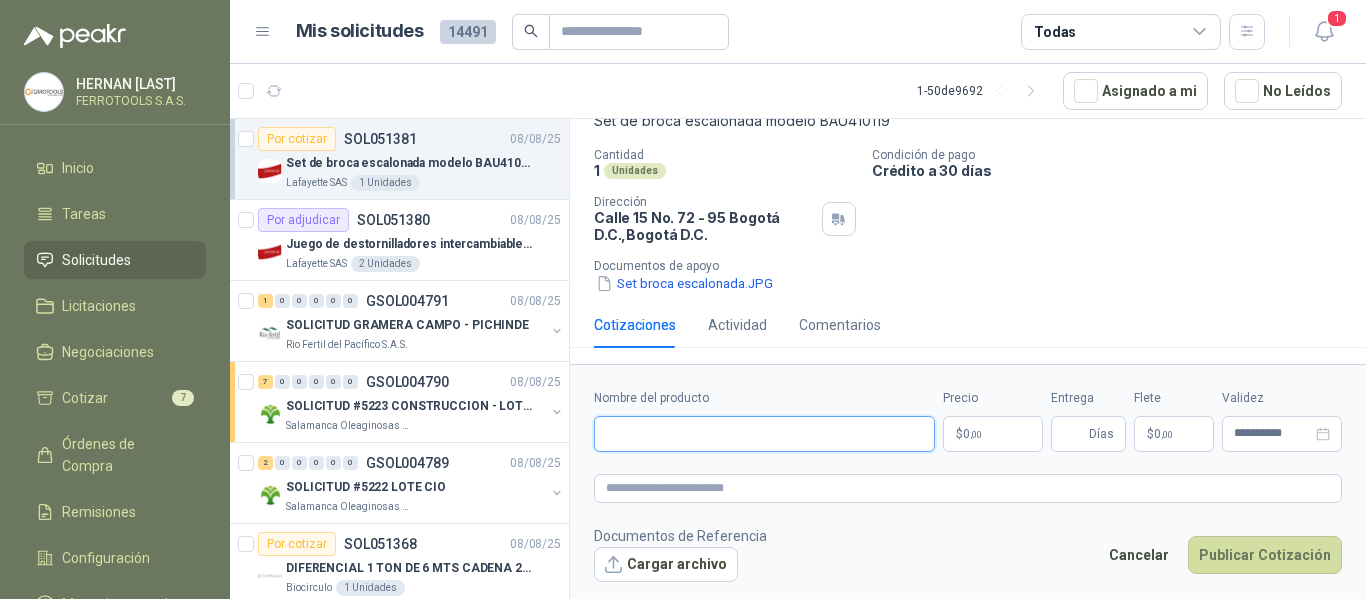 click on "Nombre del producto" at bounding box center [764, 434] 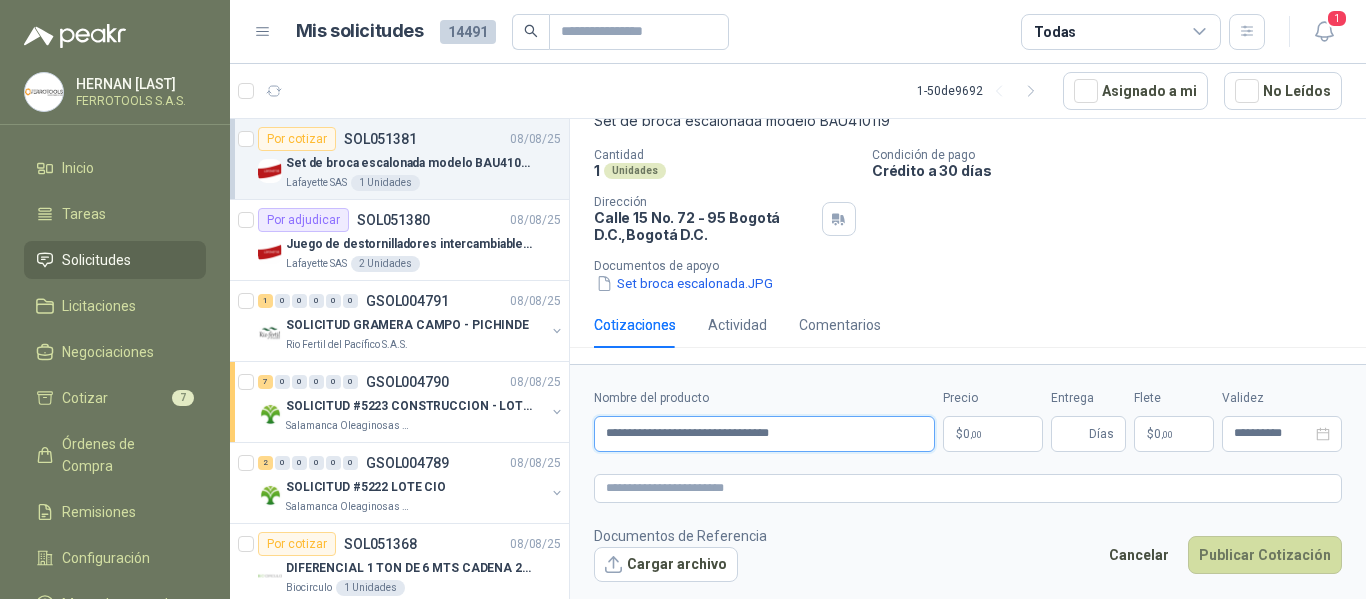 paste on "**********" 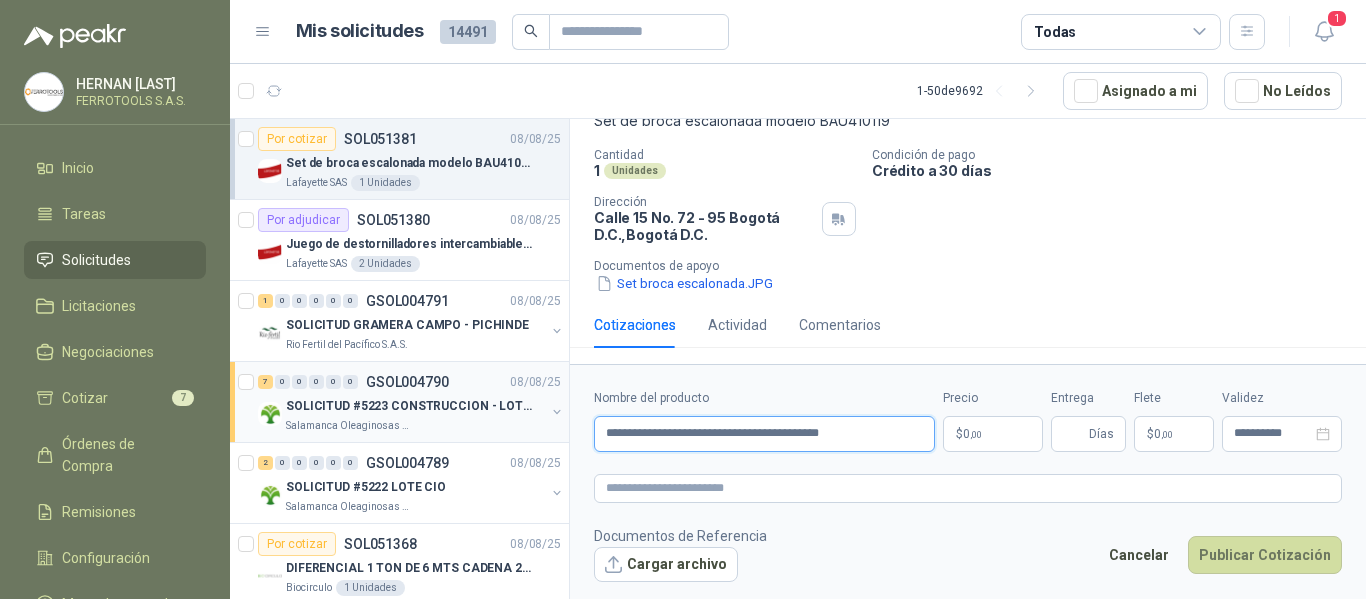 drag, startPoint x: 866, startPoint y: 434, endPoint x: 305, endPoint y: 434, distance: 561 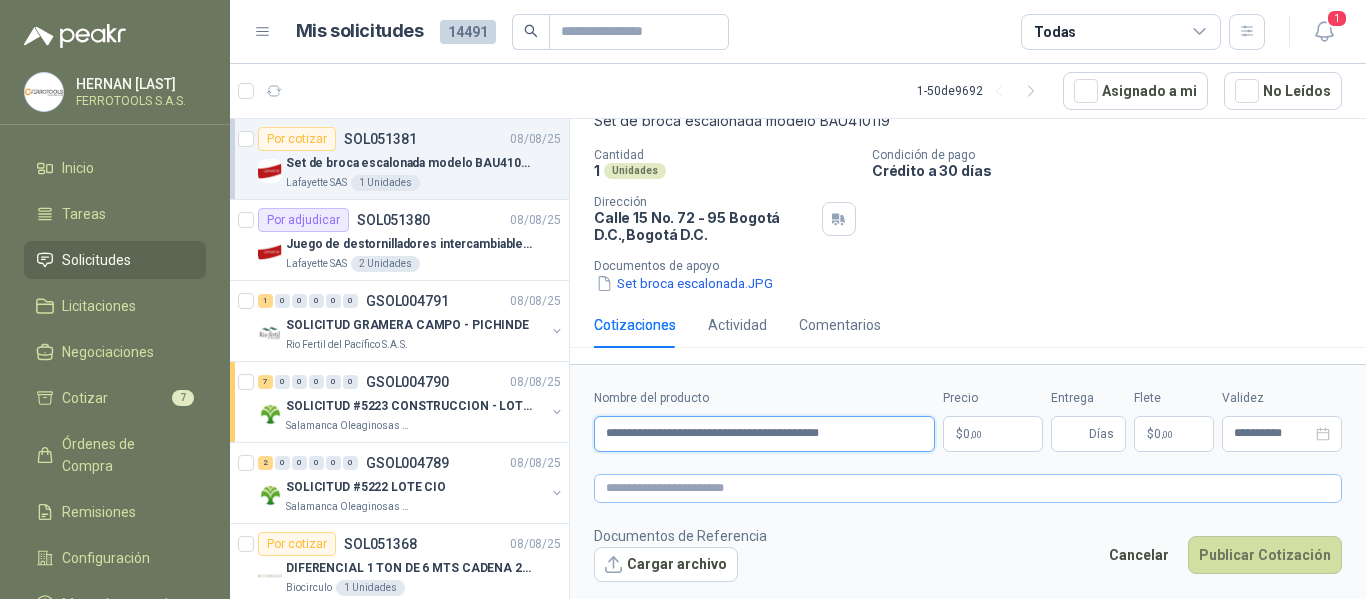 type on "**********" 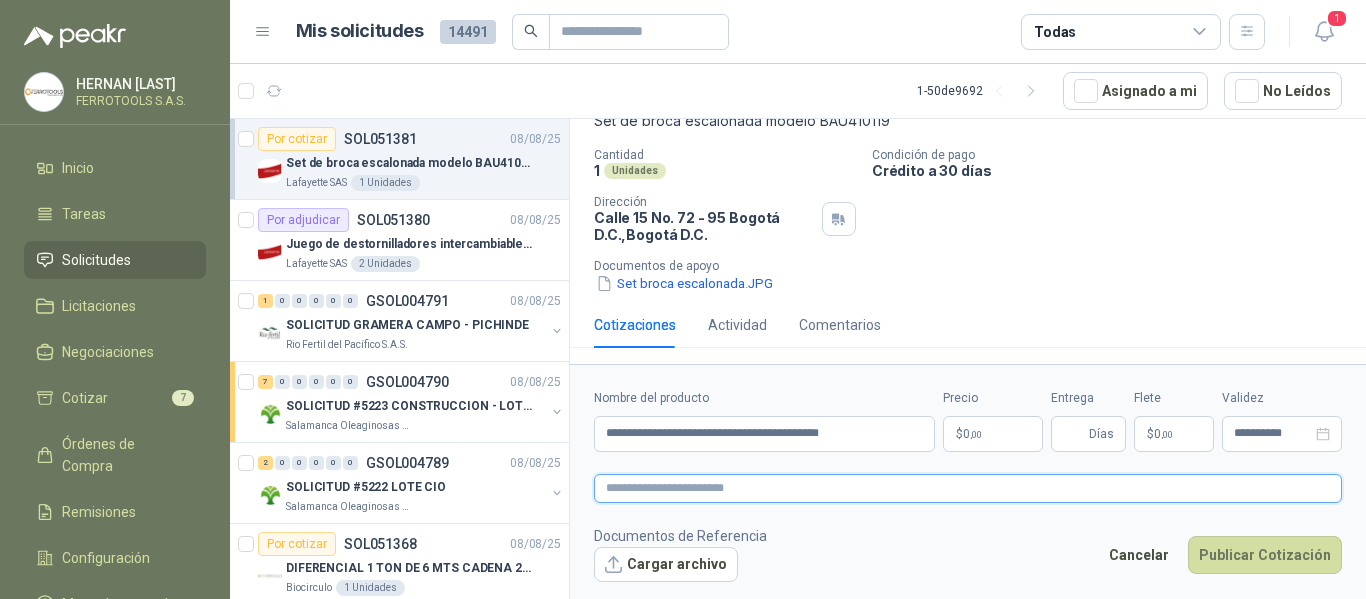 click at bounding box center (968, 488) 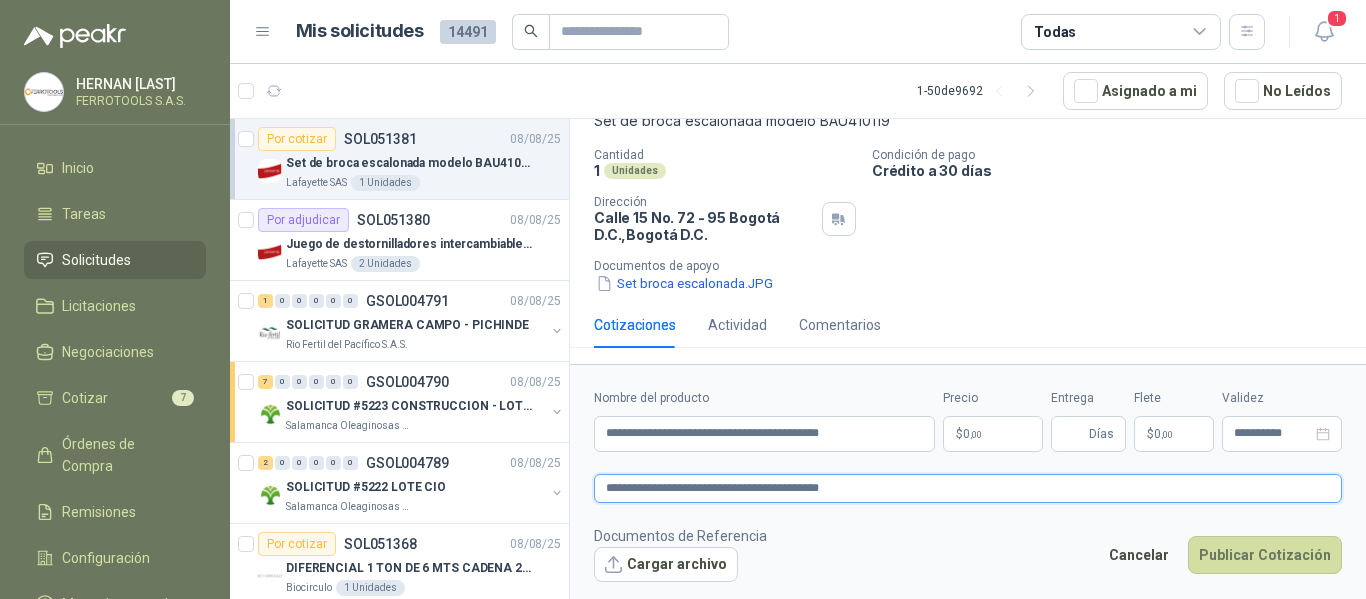 type on "**********" 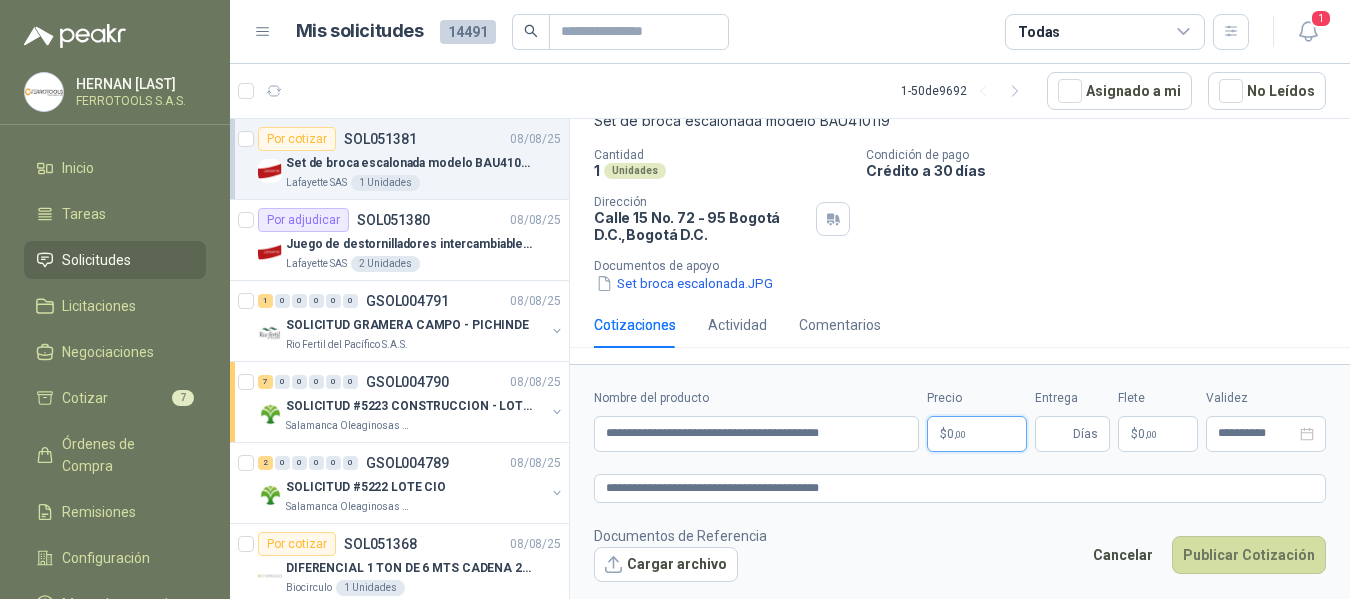 click on "HERNAN [LAST] [LAST] Inicio Tareas Solicitudes Licitaciones Negociaciones Cotizar 7 Órdenes de Compra Remisiones Configuración Manuales y ayuda Mis solicitudes 14491 Todas 1 1 - 50 de 9692 Asignado a mi No Leídos Por cotizar SOL051381 08/08/25 Set de broca escalonada modelo BAU410119 [COMPANY] 1 Unidades Por adjudicar SOL051380 08/08/25 Juego de destornilladores intercambiables de mango aislados Ref: 32288 [COMPANY] 2 Unidades 1 0 0 0 0 0 GSOL004791 08/08/25 SOLICITUD GRAMERA CAMPO - PICHINDE Rio Fertil del Pacífico S.A.S. 7 0 0 0 0 0 GSOL004790 08/08/25 SOLICITUD #5223 CONSTRUCCION - LOTE CIO Salamanca Oleaginosas SAS 2 0 0 0 0 0 GSOL004789 08/08/25 SOLICITUD #5222 LOTE CIO Salamanca Oleaginosas SAS Por cotizar SOL051368 08/08/25 DIFERENCIAL 1 TON DE 6 MTS CADENA 220V BISONTE Biocirculo 1 Unidades Por cotizar SOL051367 08/08/25 SOLDADURA NIQUEL 100 X 1/8 KLARENS 1 Kilogramos 2 0 0 0 0" at bounding box center (675, 299) 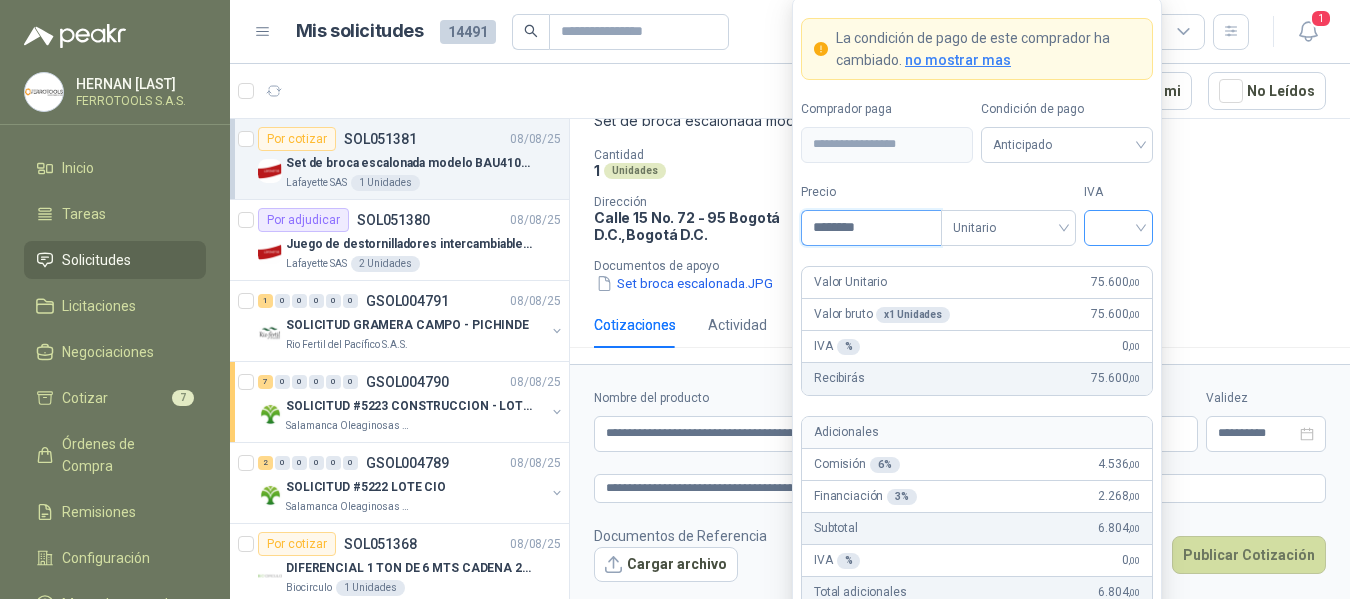 type on "********" 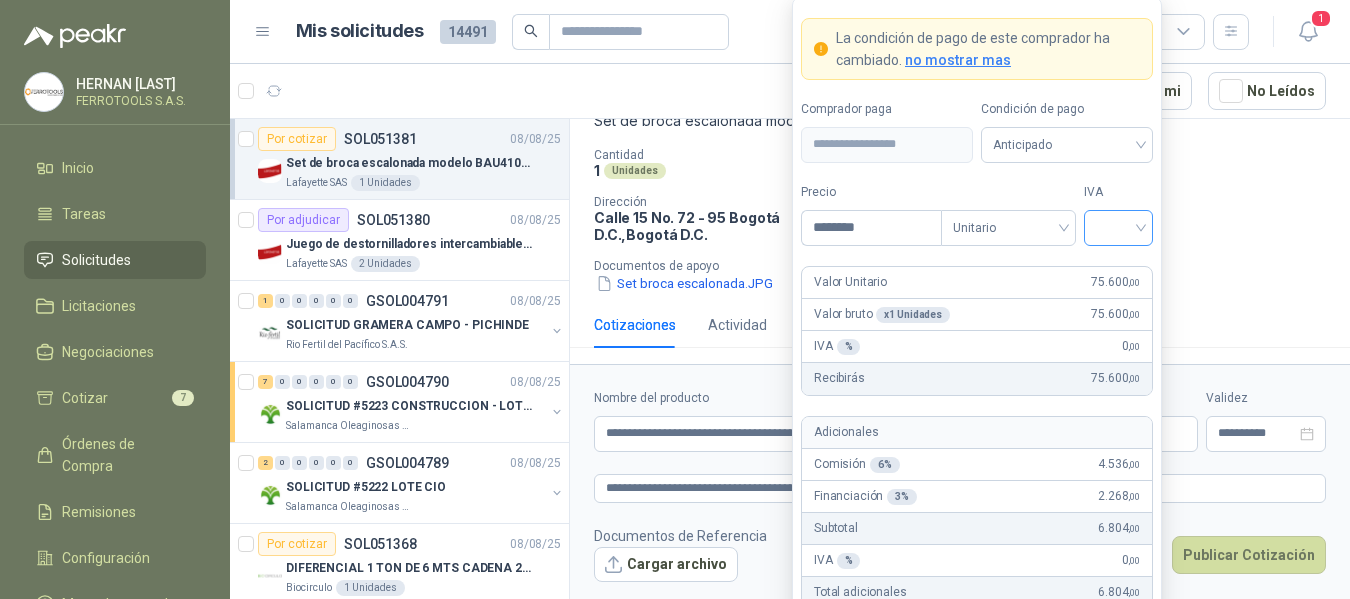 click at bounding box center [1118, 226] 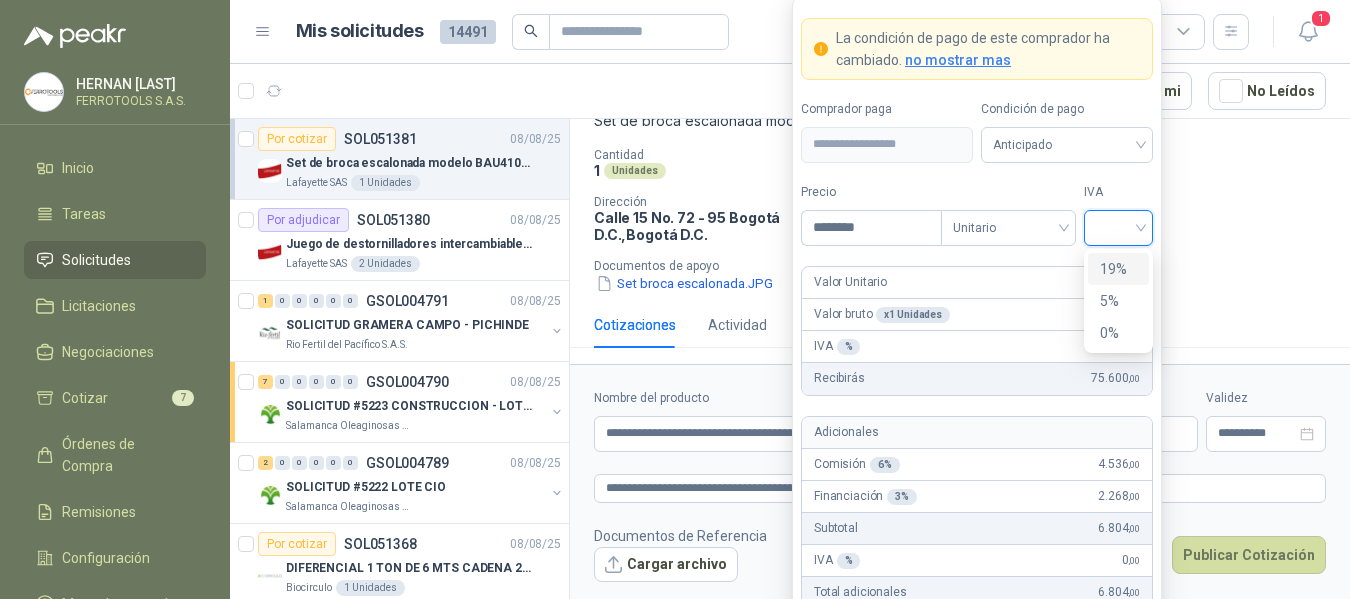 click on "19%" at bounding box center (1118, 269) 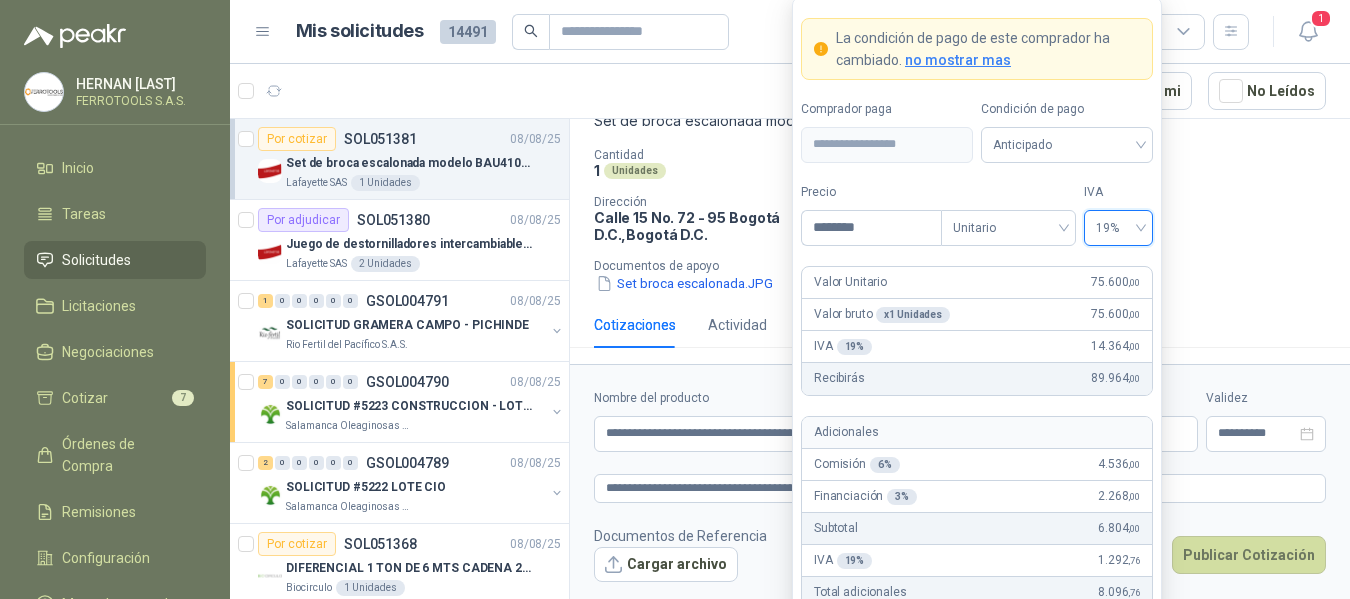 click on "**********" at bounding box center (977, 369) 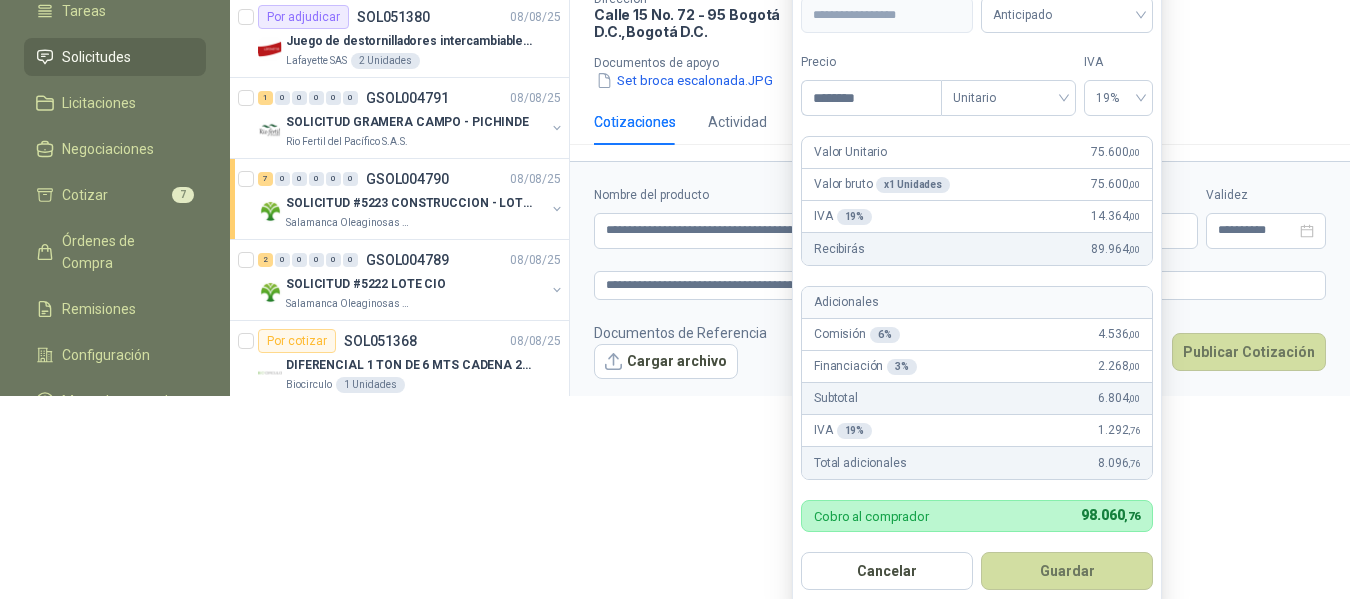 scroll, scrollTop: 212, scrollLeft: 0, axis: vertical 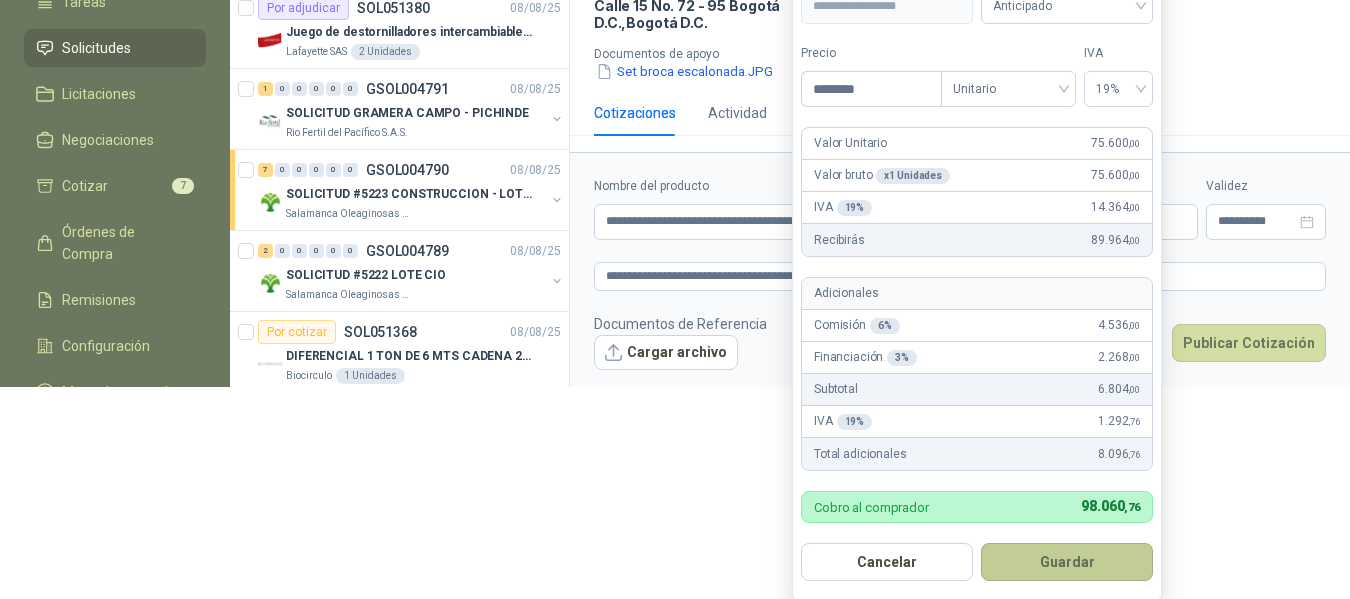click on "Guardar" at bounding box center (1067, 562) 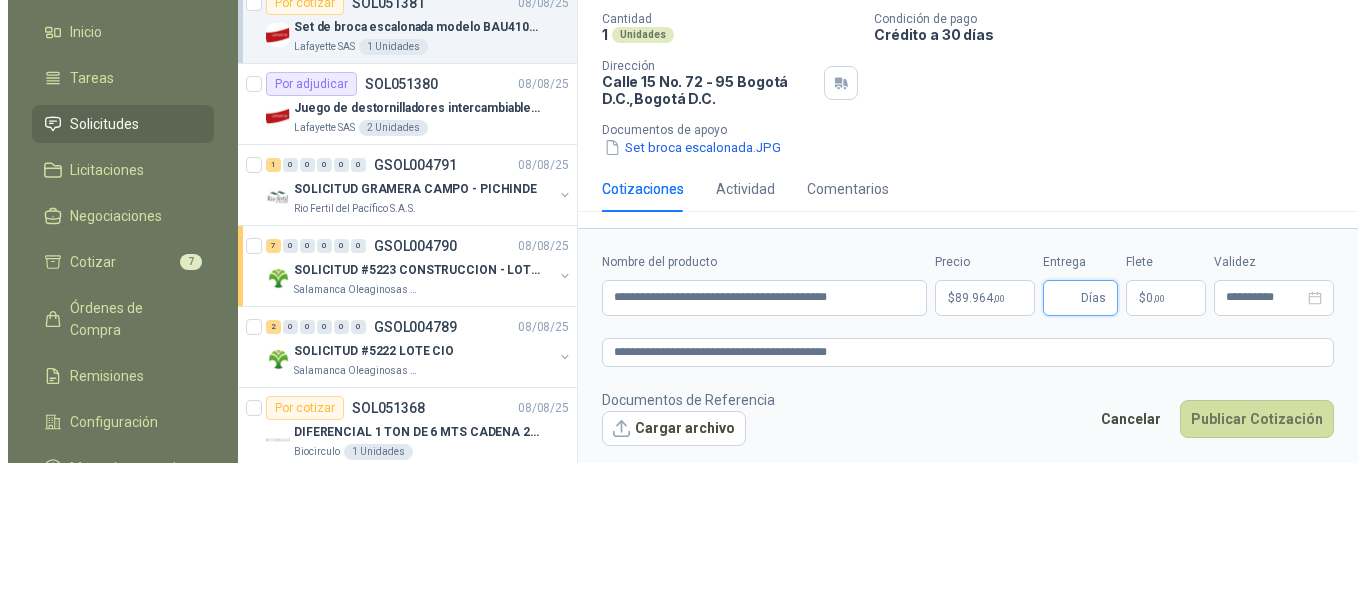scroll, scrollTop: 0, scrollLeft: 0, axis: both 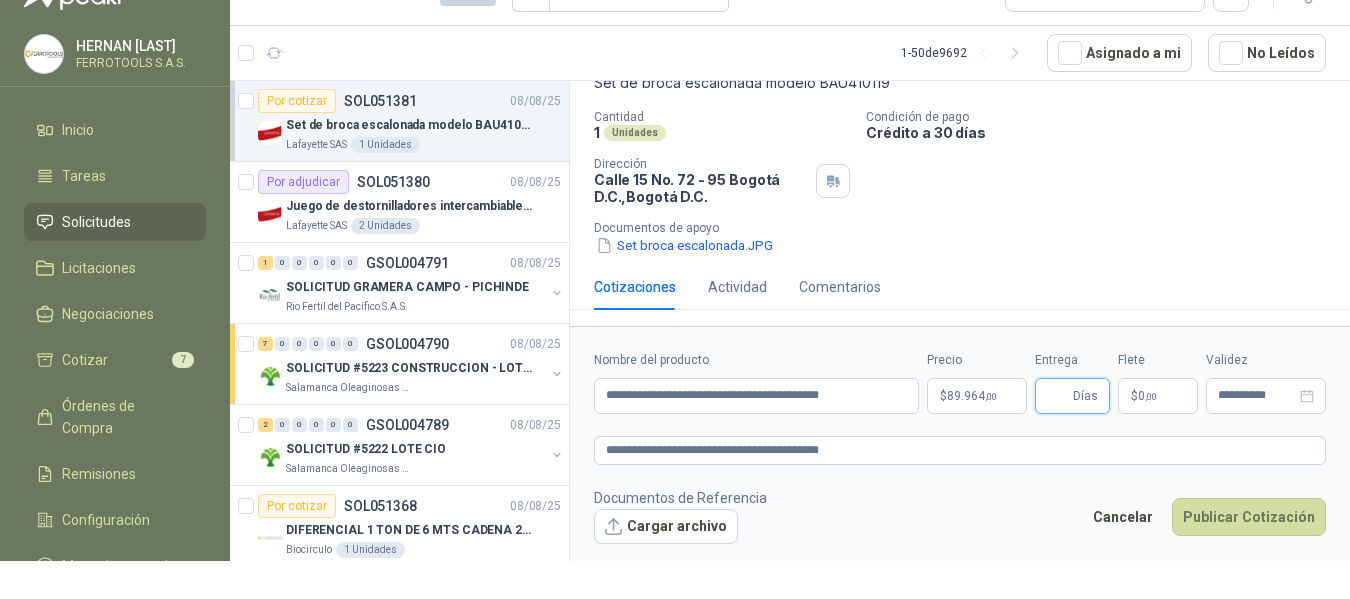 type 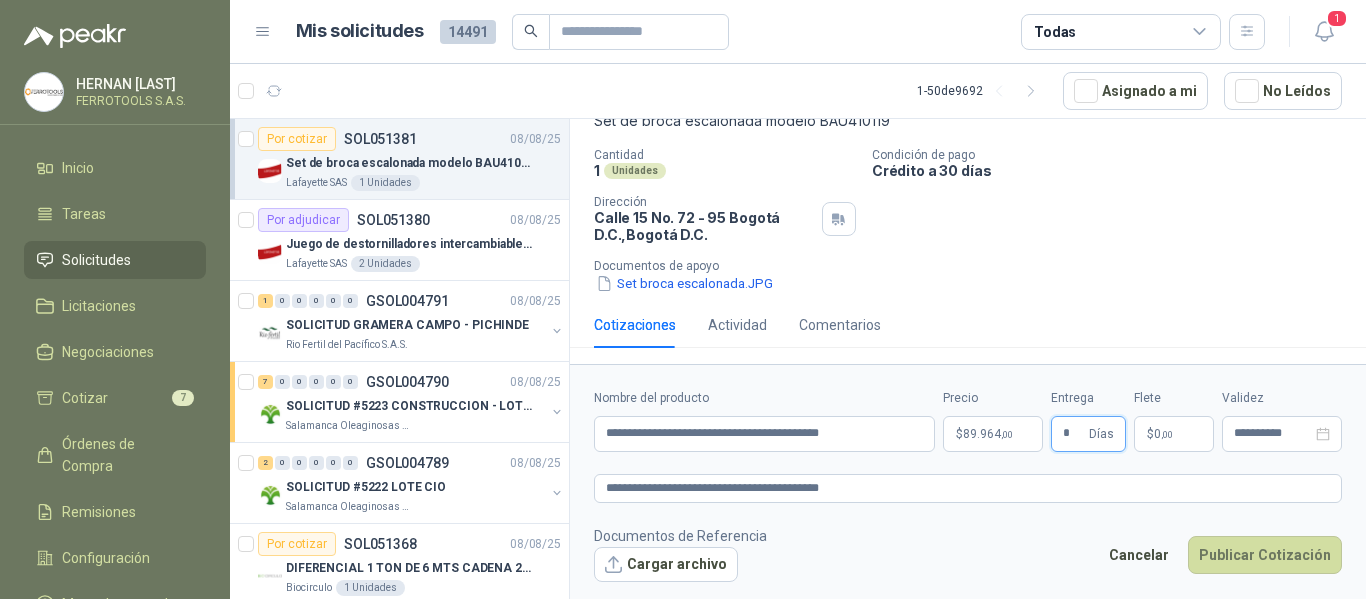 type on "*" 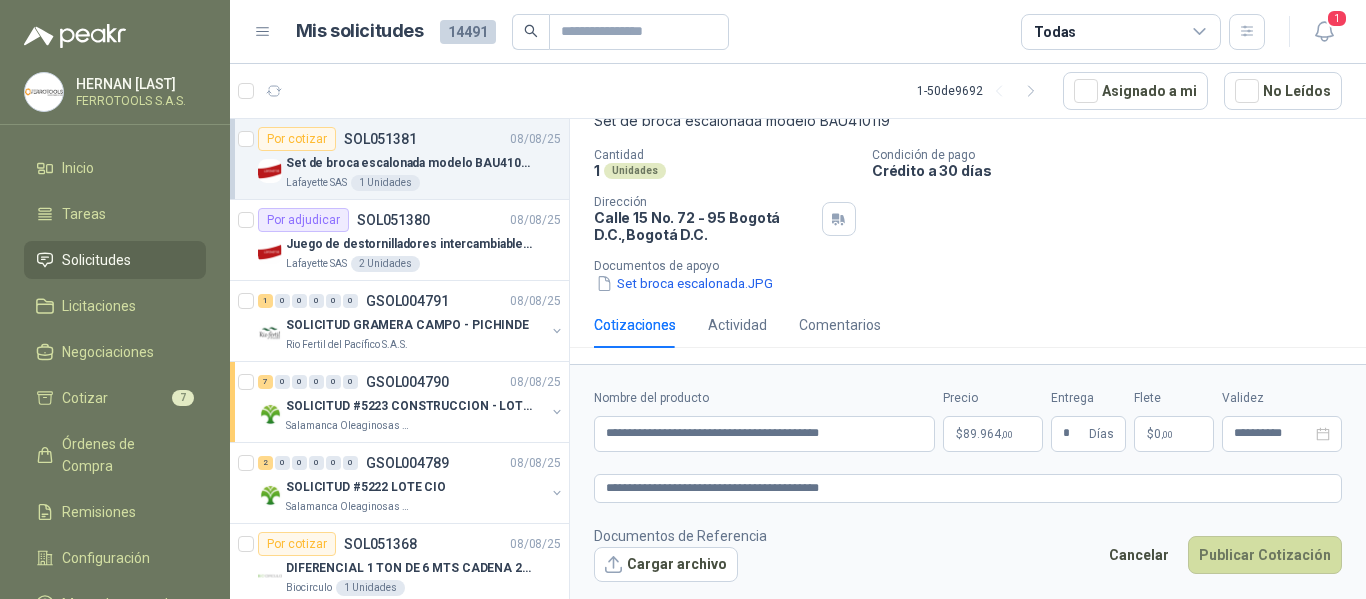 click on "Documentos de Referencia Cargar archivo Cancelar Publicar Cotización" at bounding box center (968, 554) 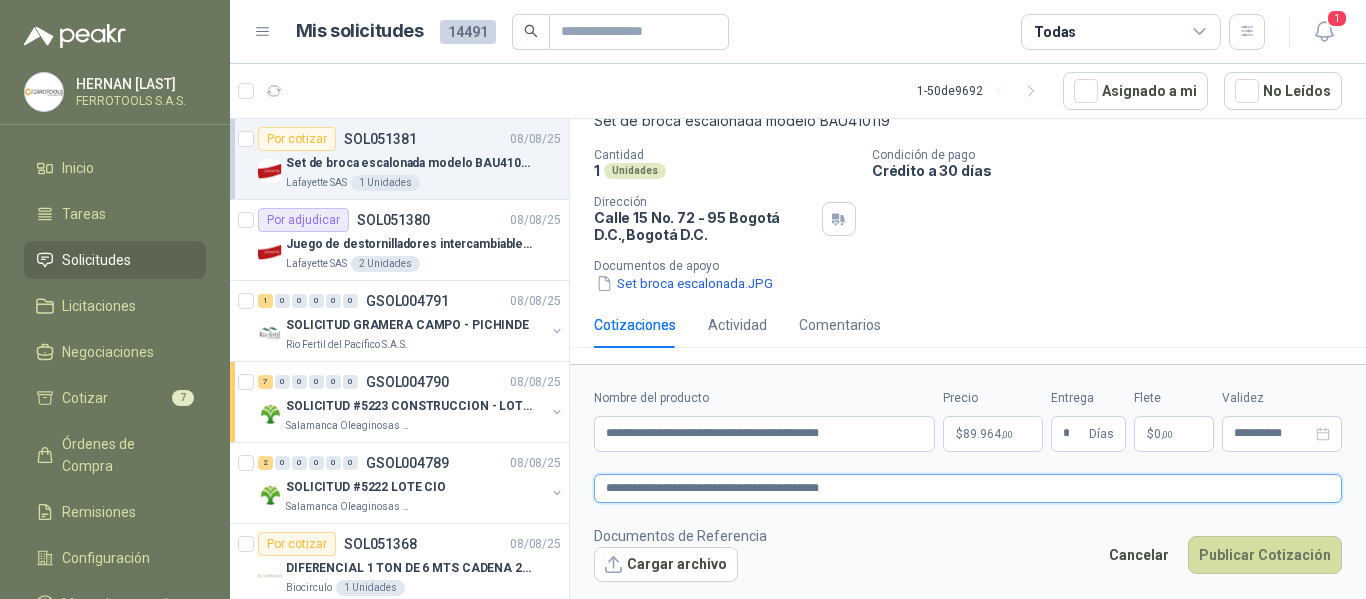 click on "**********" at bounding box center (968, 488) 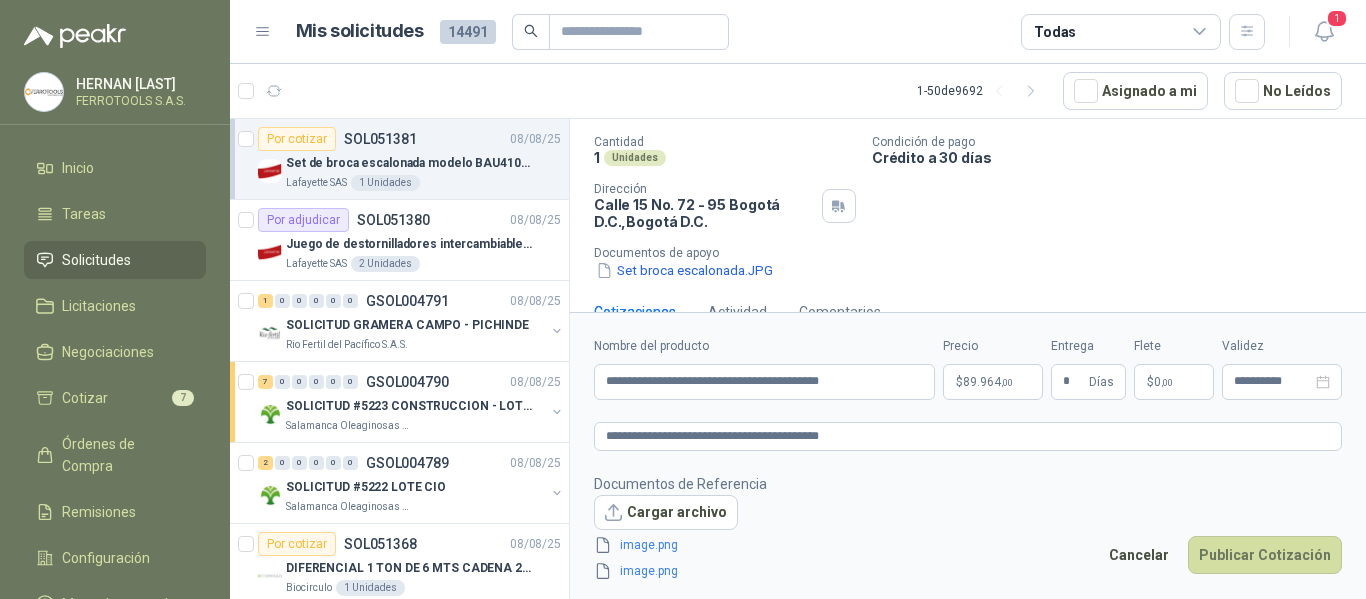 click on "Documentos de Referencia Cargar archivo image.png image.png Cancelar Publicar Cotización" at bounding box center [968, 528] 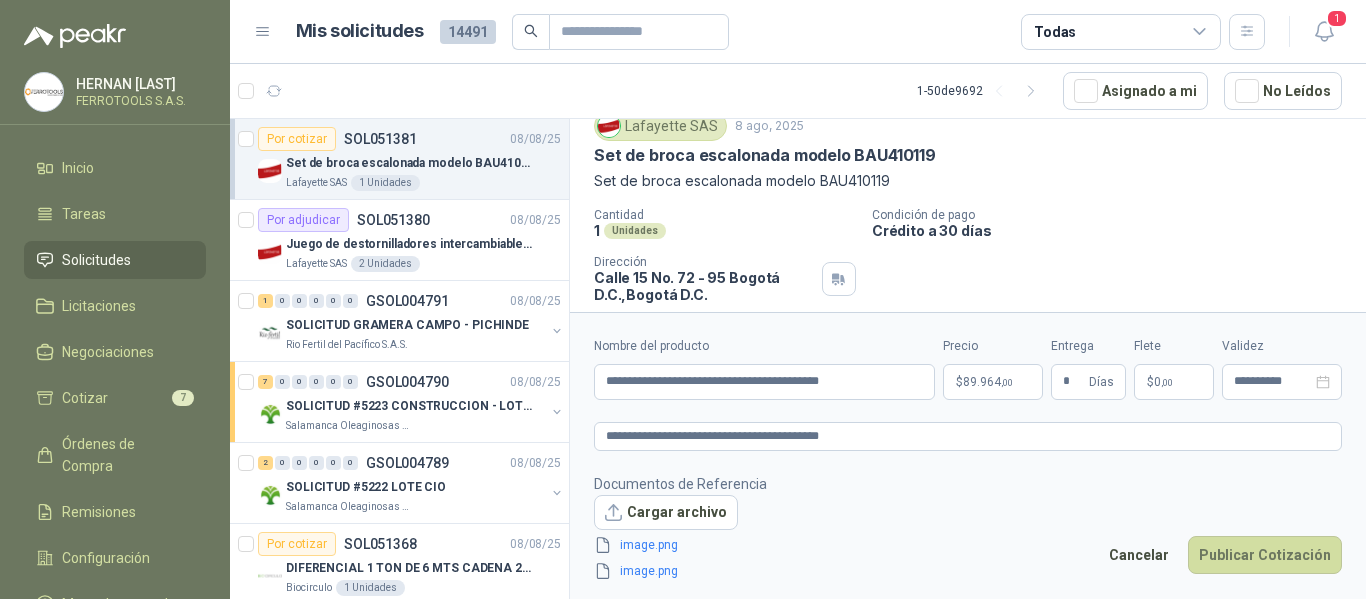 scroll, scrollTop: 0, scrollLeft: 0, axis: both 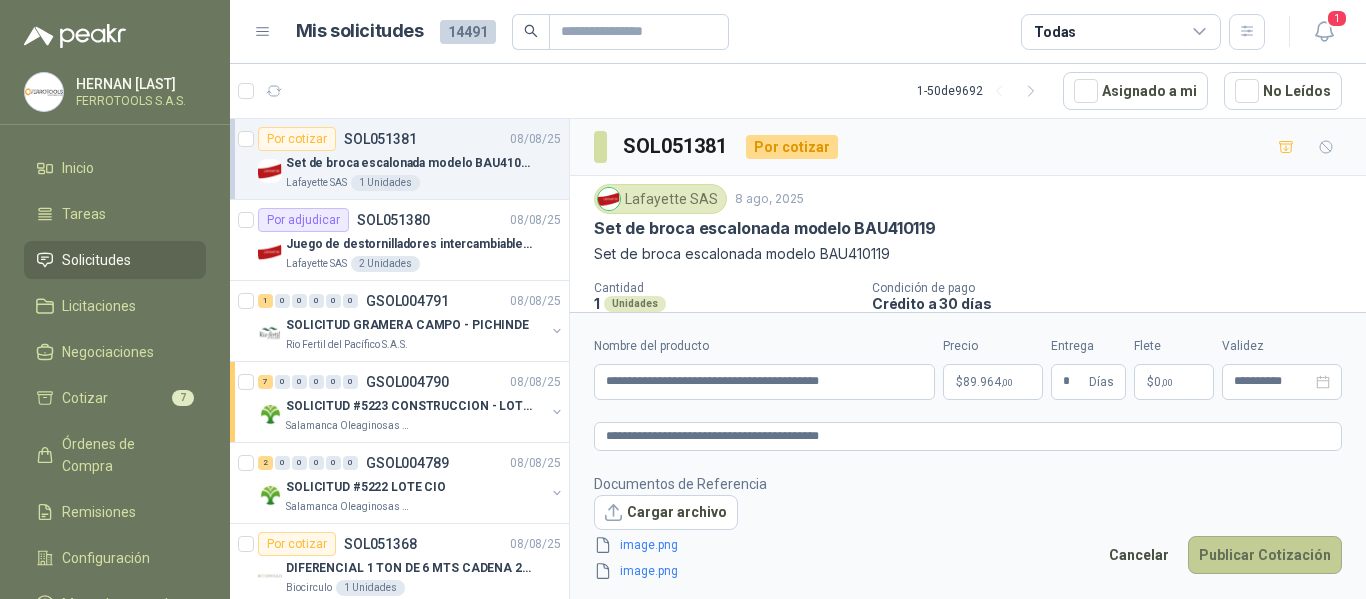 click on "Publicar Cotización" at bounding box center (1265, 555) 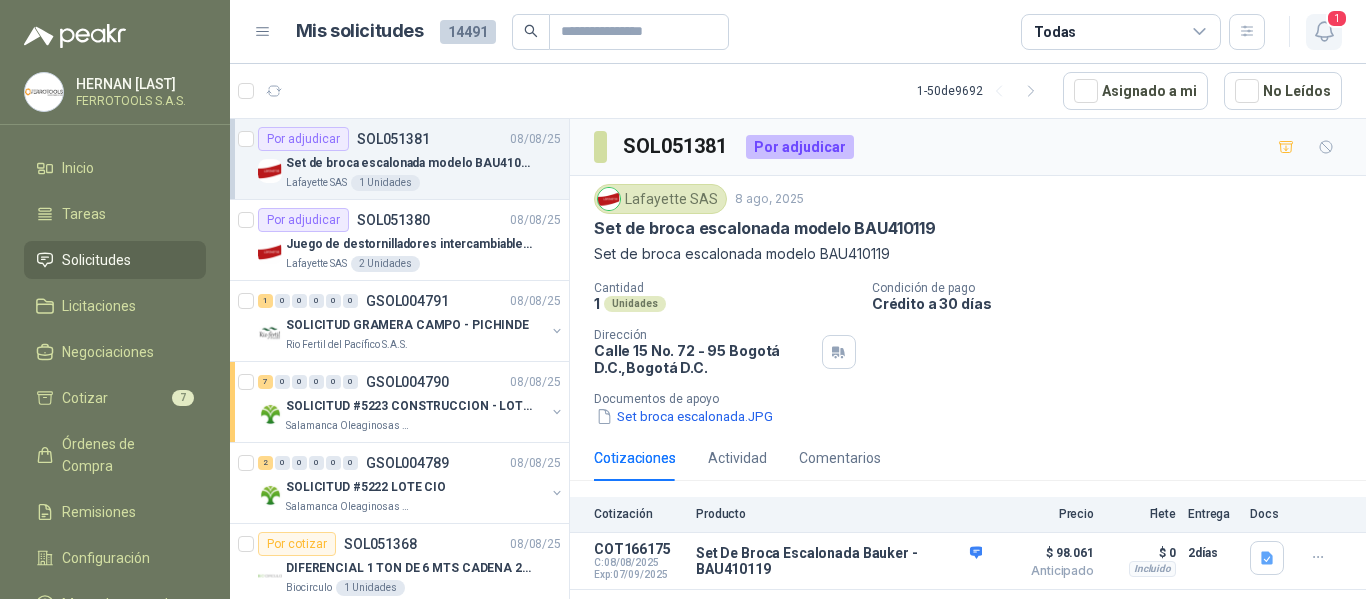 click 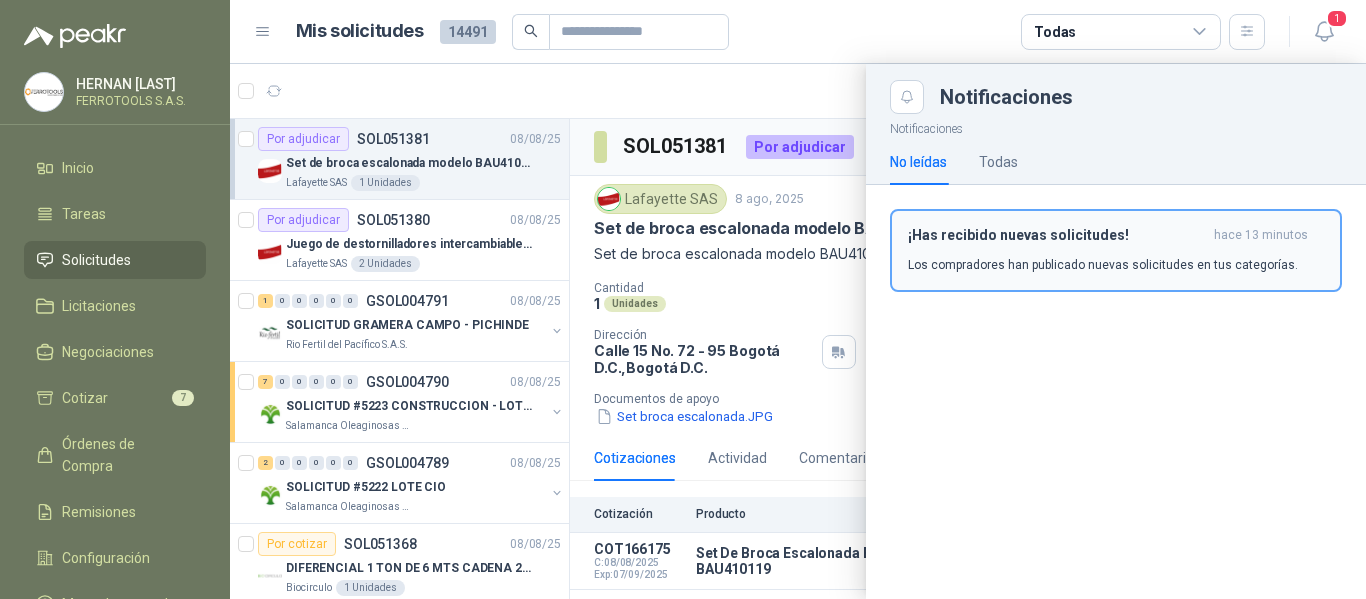 click on "¡Has recibido nuevas solicitudes!" at bounding box center (1057, 235) 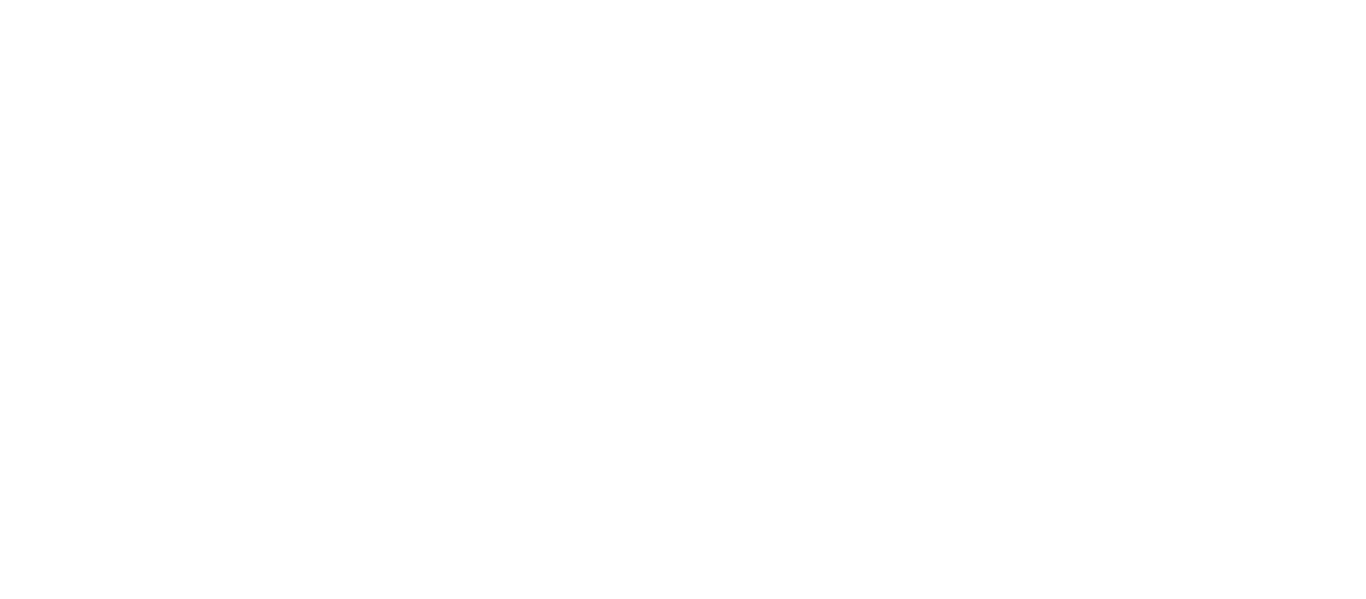 scroll, scrollTop: 0, scrollLeft: 0, axis: both 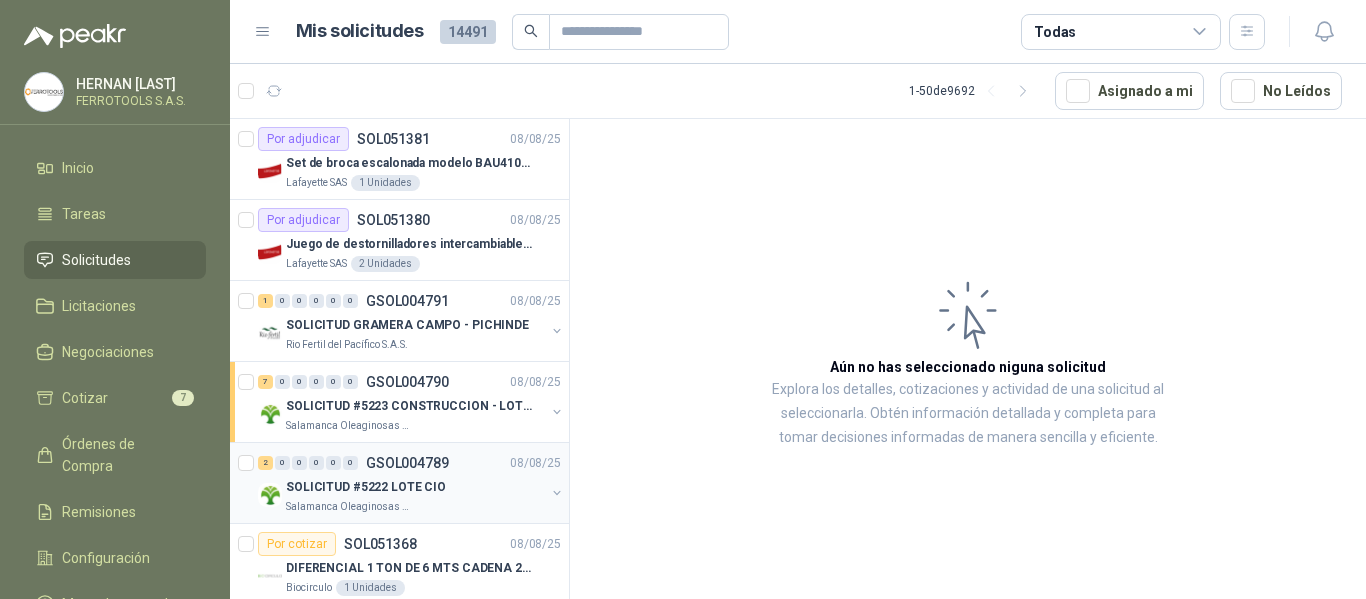 click on "SOLICITUD #5222 LOTE CIO" at bounding box center [415, 487] 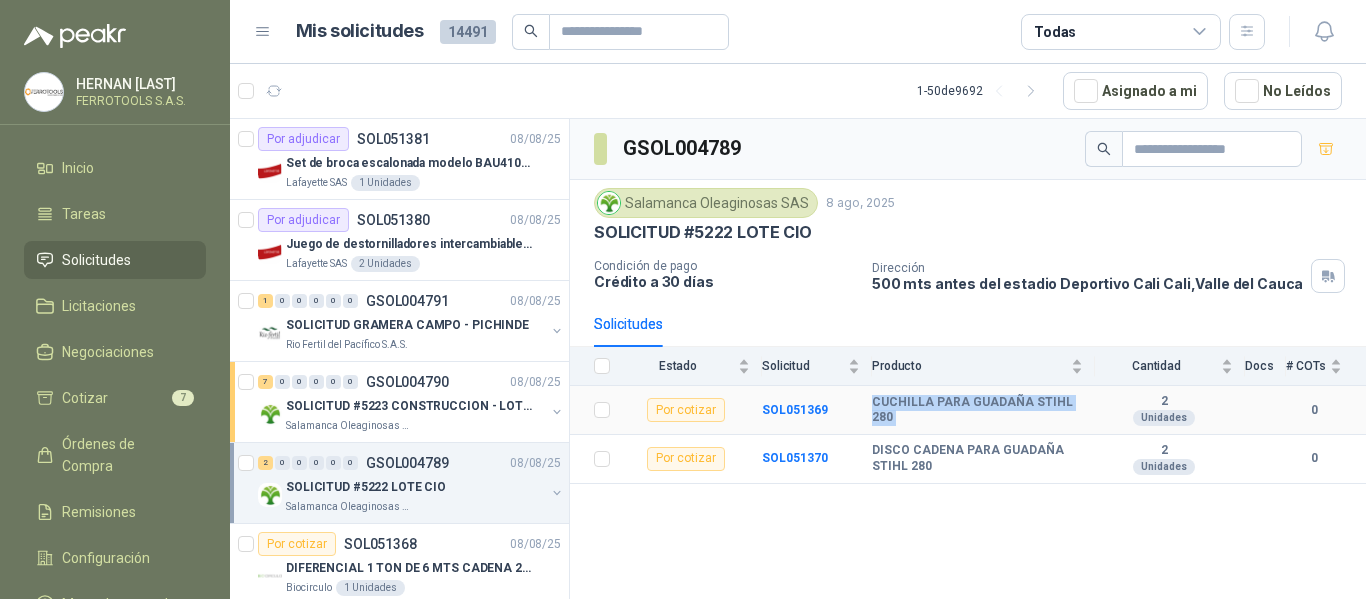 drag, startPoint x: 873, startPoint y: 412, endPoint x: 1108, endPoint y: 393, distance: 235.76683 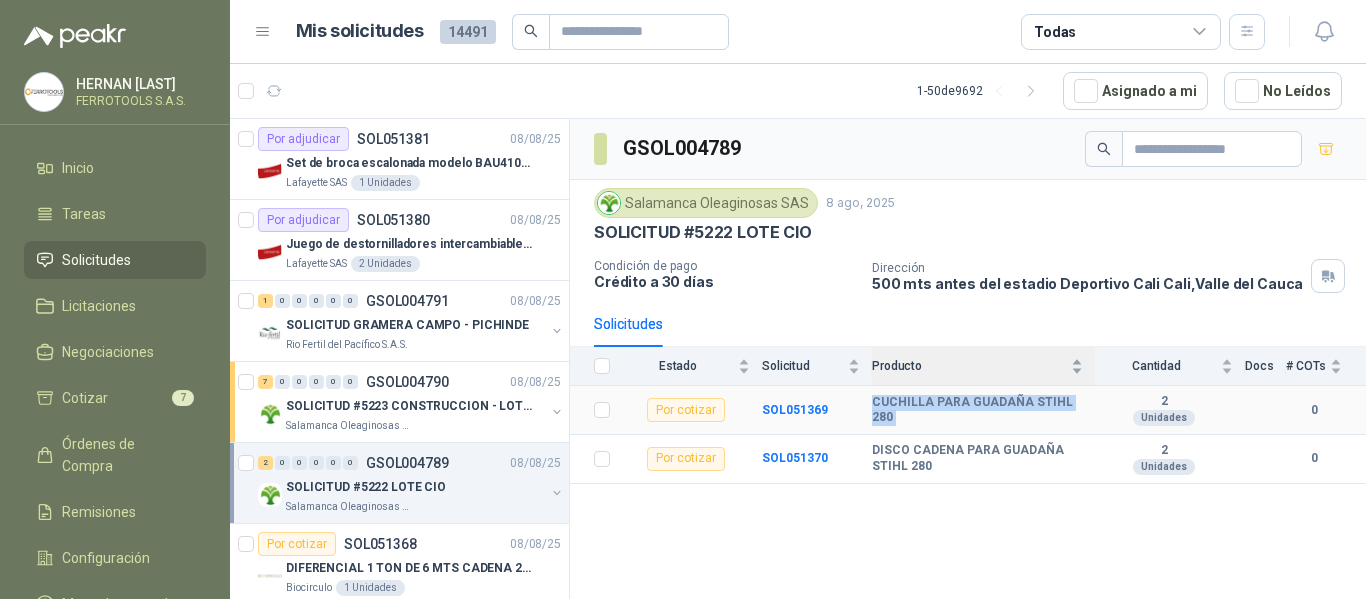 copy on "CUCHILLA PARA GUADAÑA STIHL 280" 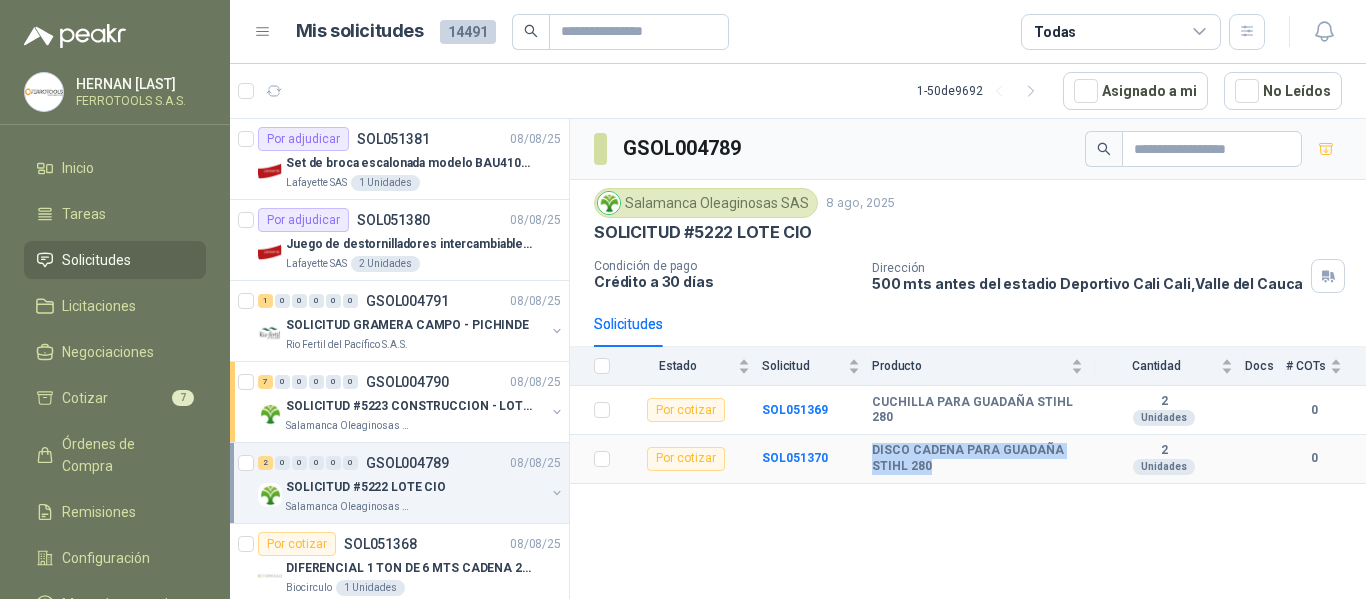 drag, startPoint x: 873, startPoint y: 452, endPoint x: 955, endPoint y: 481, distance: 86.977005 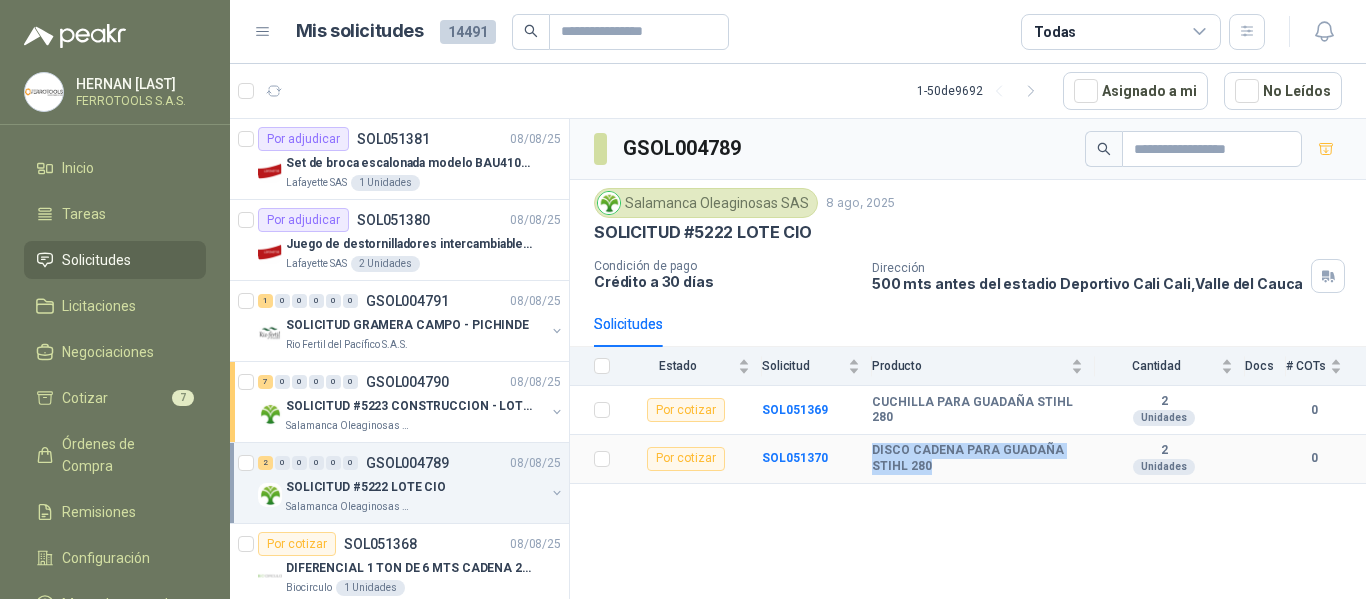 copy on "DISCO CADENA PARA GUADAÑA STIHL 280" 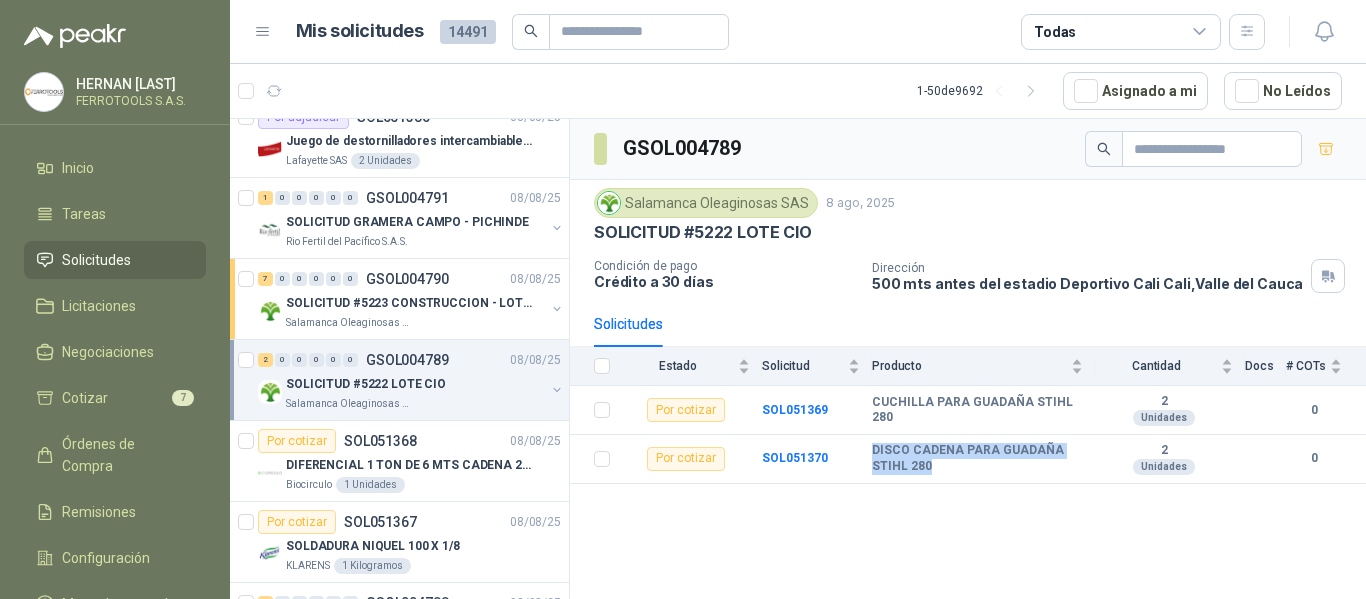 scroll, scrollTop: 200, scrollLeft: 0, axis: vertical 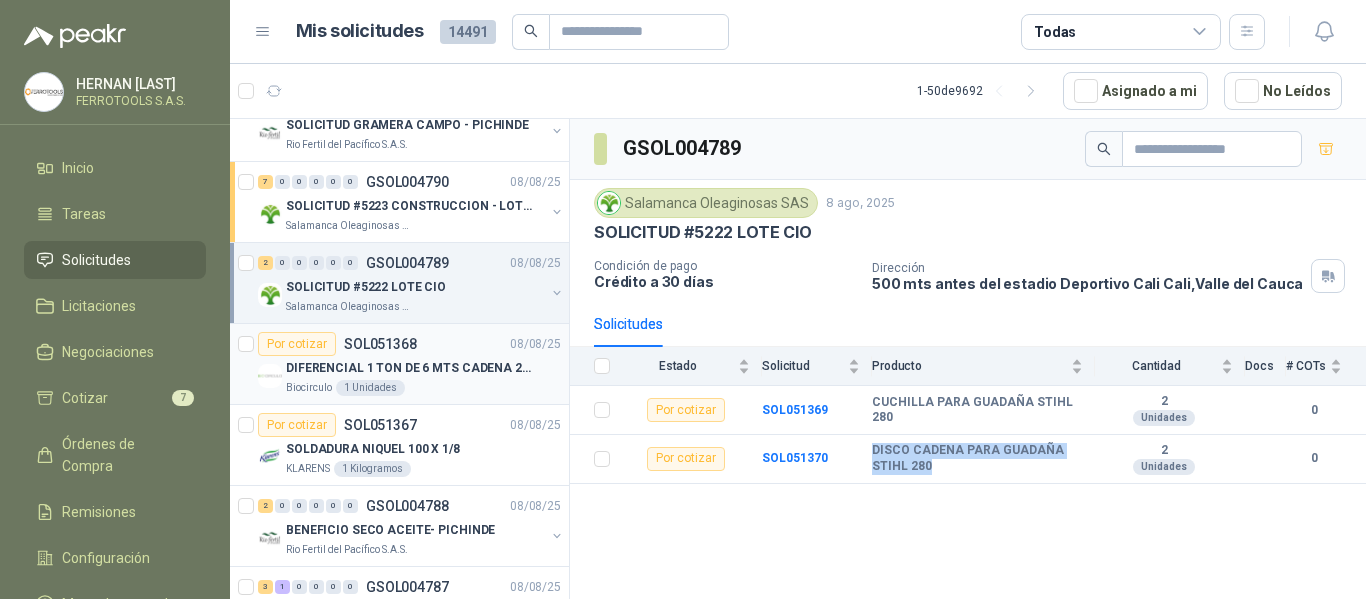 click on "DIFERENCIAL 1 TON DE 6 MTS  CADENA 220V BISONTE" at bounding box center (410, 368) 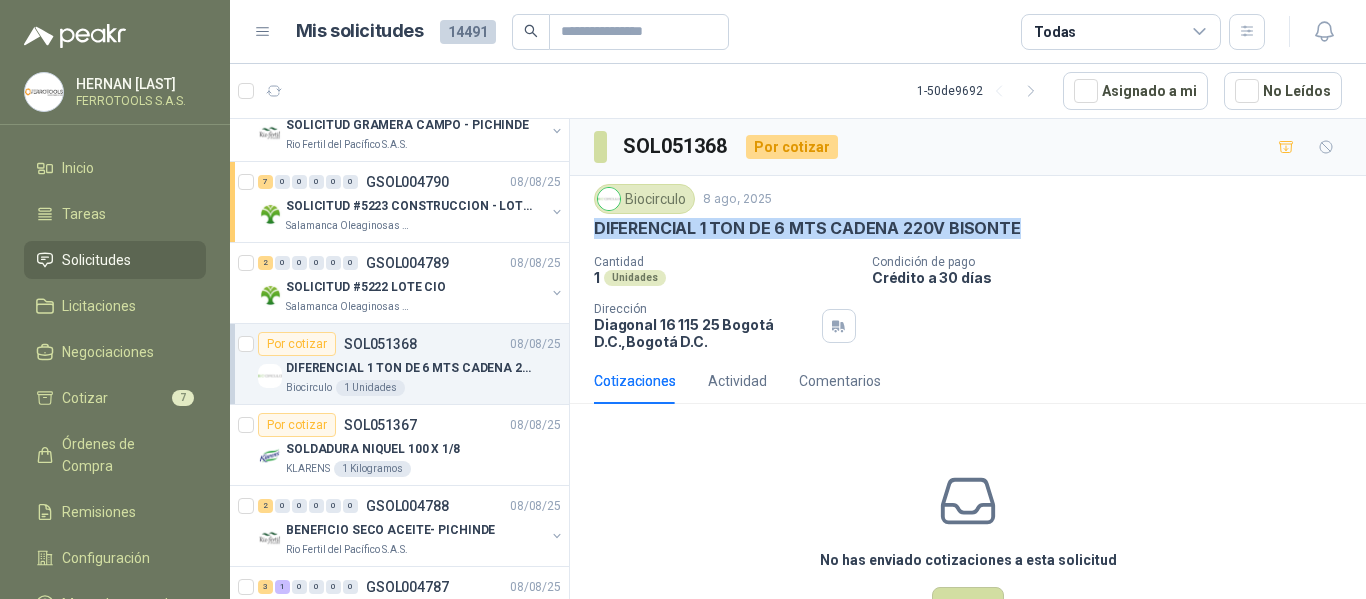 drag, startPoint x: 595, startPoint y: 233, endPoint x: 1029, endPoint y: 237, distance: 434.01843 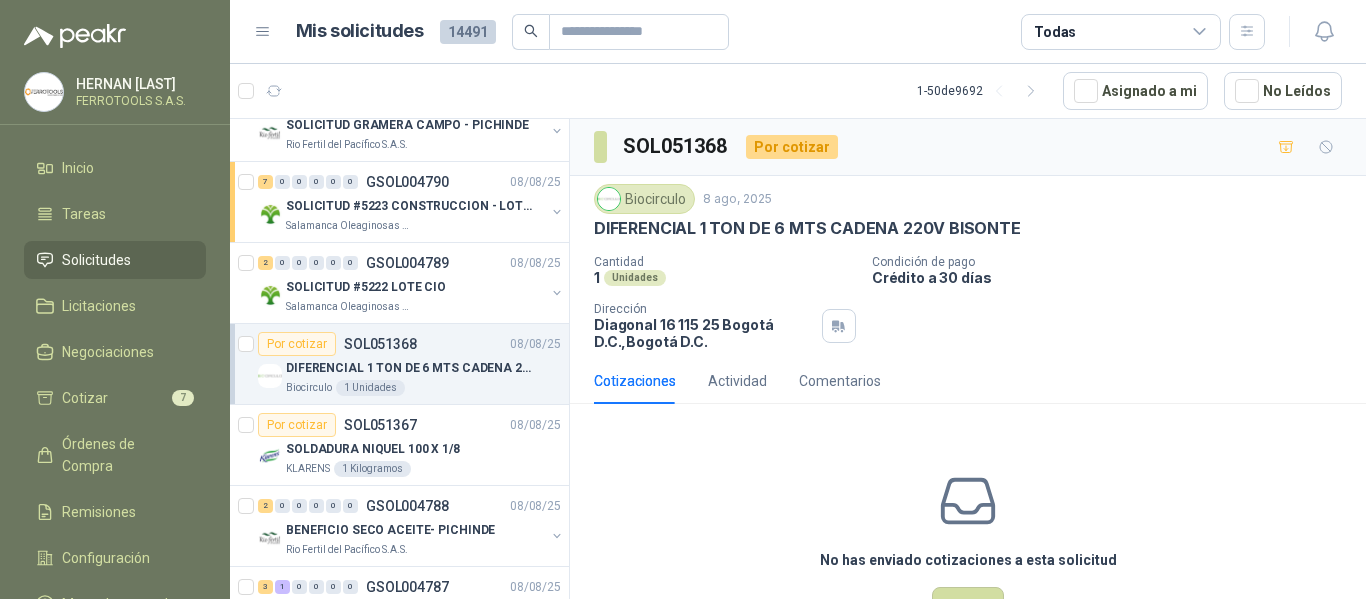 click on "Biocirculo  8 ago, 2025   DIFERENCIAL 1 TON DE 6 MTS  CADENA 220V BISONTE Cantidad 1   Unidades Condición de pago Crédito a 30 días Dirección Diagonal 16 115 25   Bogotá D.C. ,  Bogotá D.C." at bounding box center [968, 267] 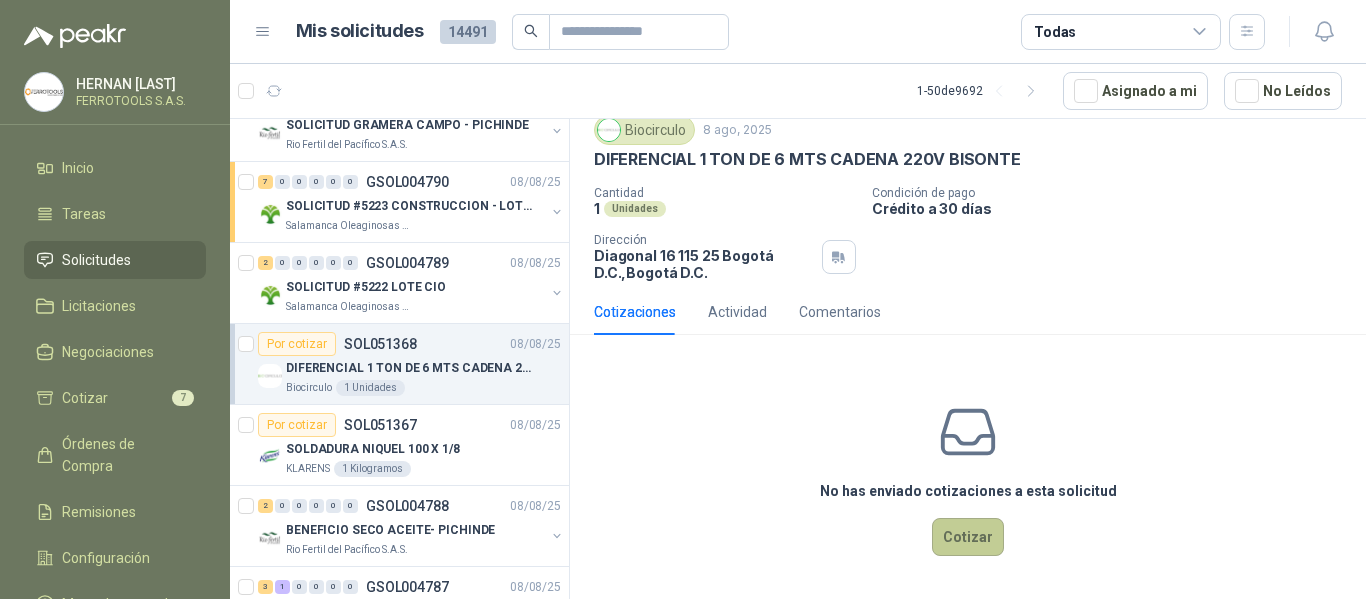 click on "Cotizar" at bounding box center (968, 537) 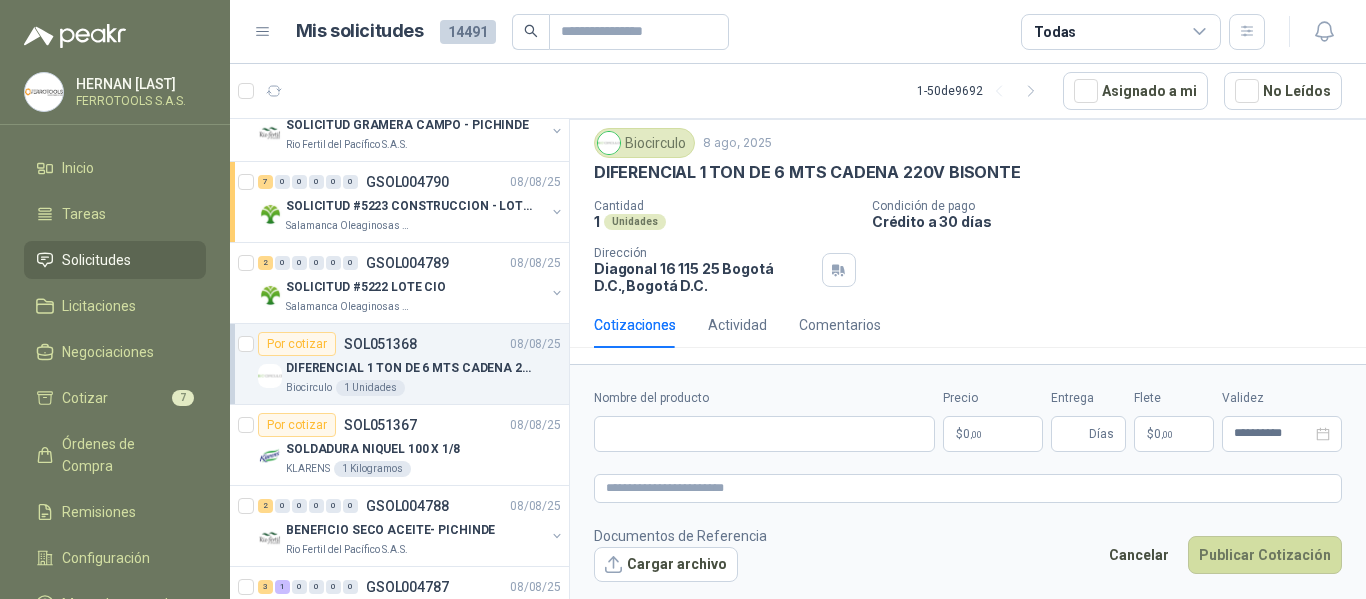 type 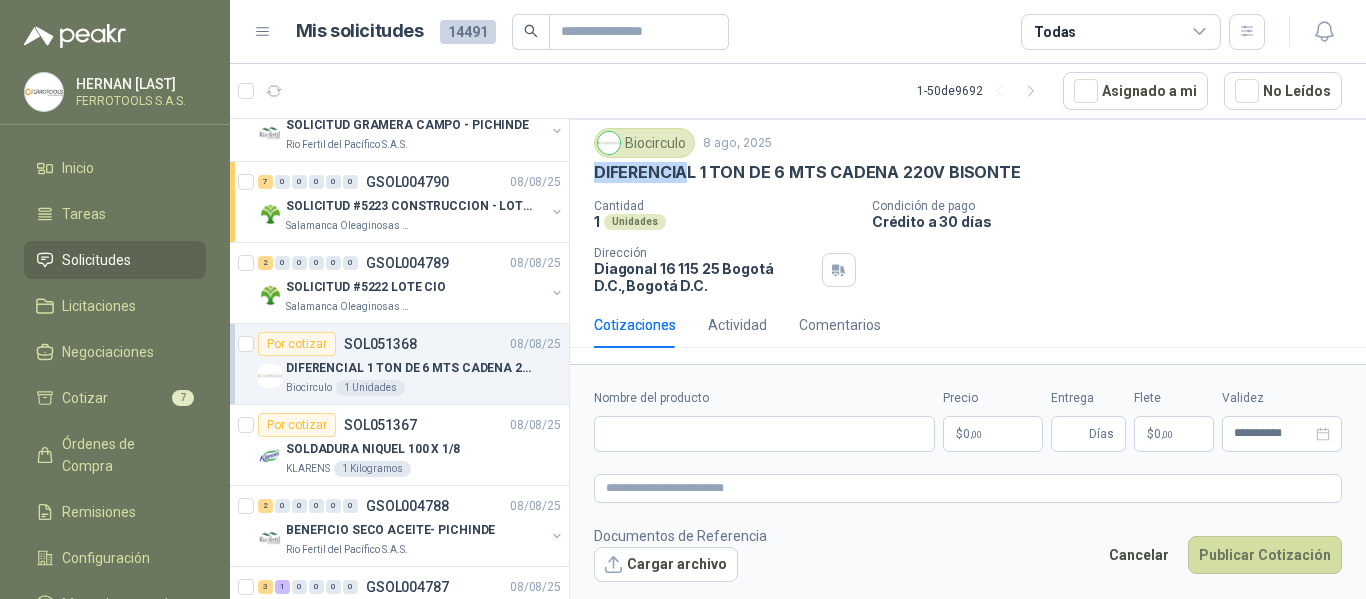 drag, startPoint x: 594, startPoint y: 171, endPoint x: 689, endPoint y: 182, distance: 95.63472 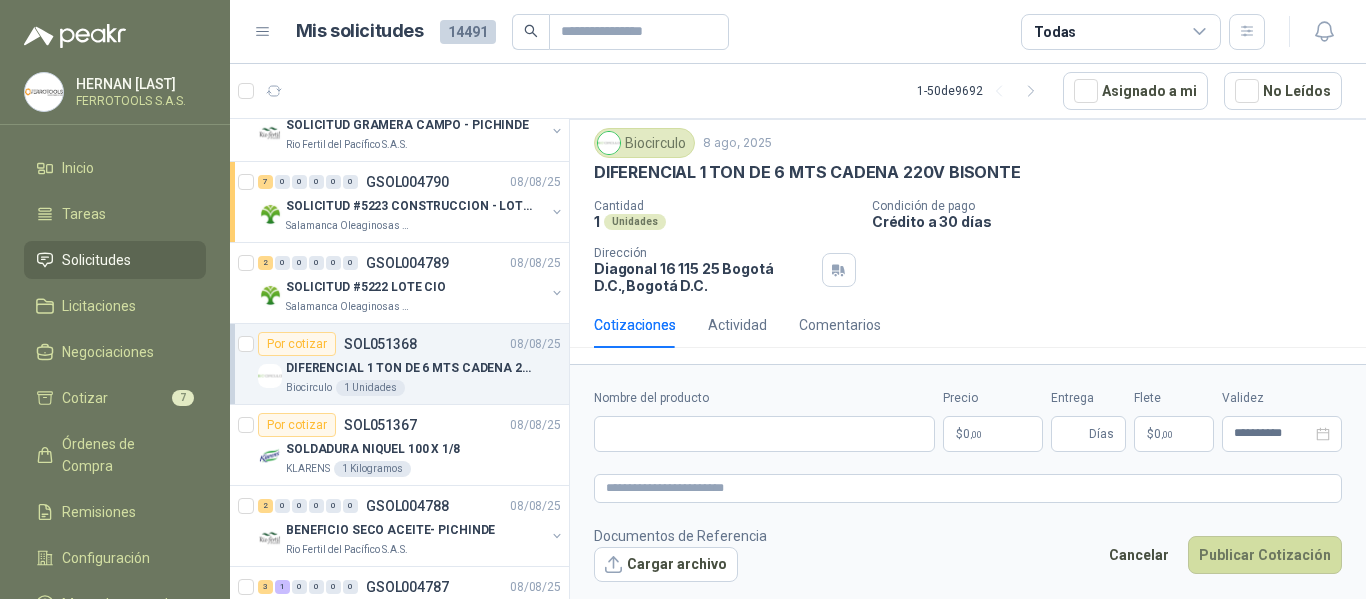 click on "DIFERENCIAL 1 TON DE 6 MTS  CADENA 220V BISONTE" at bounding box center (807, 172) 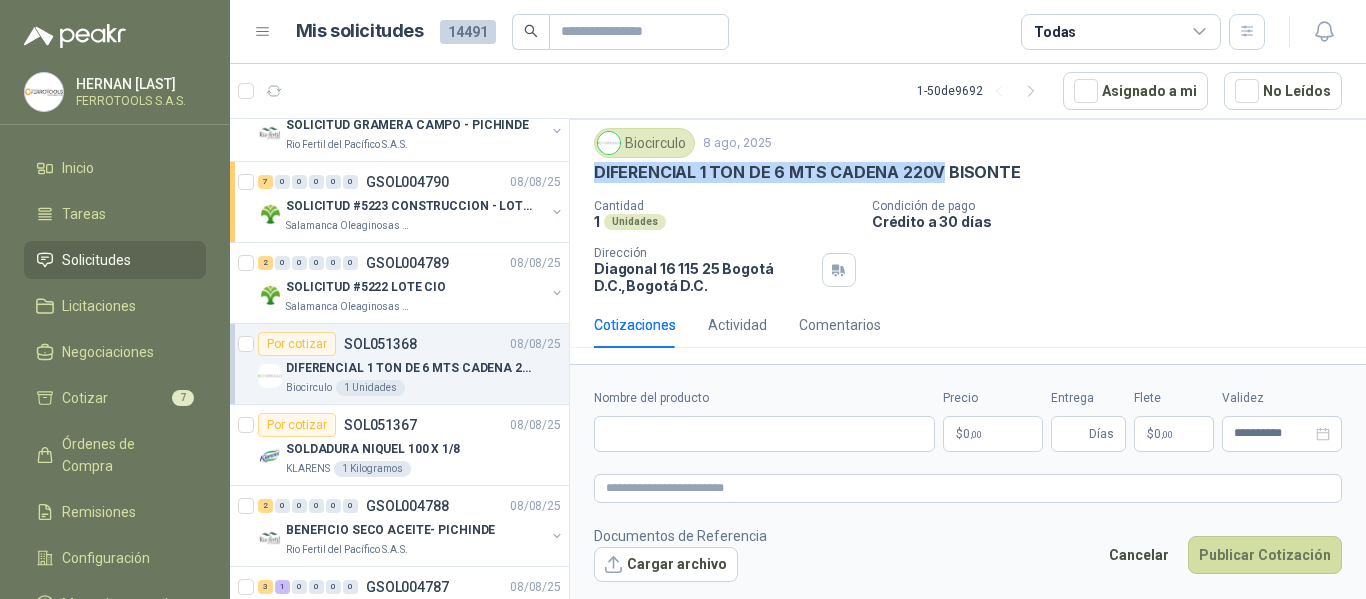 drag, startPoint x: 936, startPoint y: 173, endPoint x: 580, endPoint y: 162, distance: 356.1699 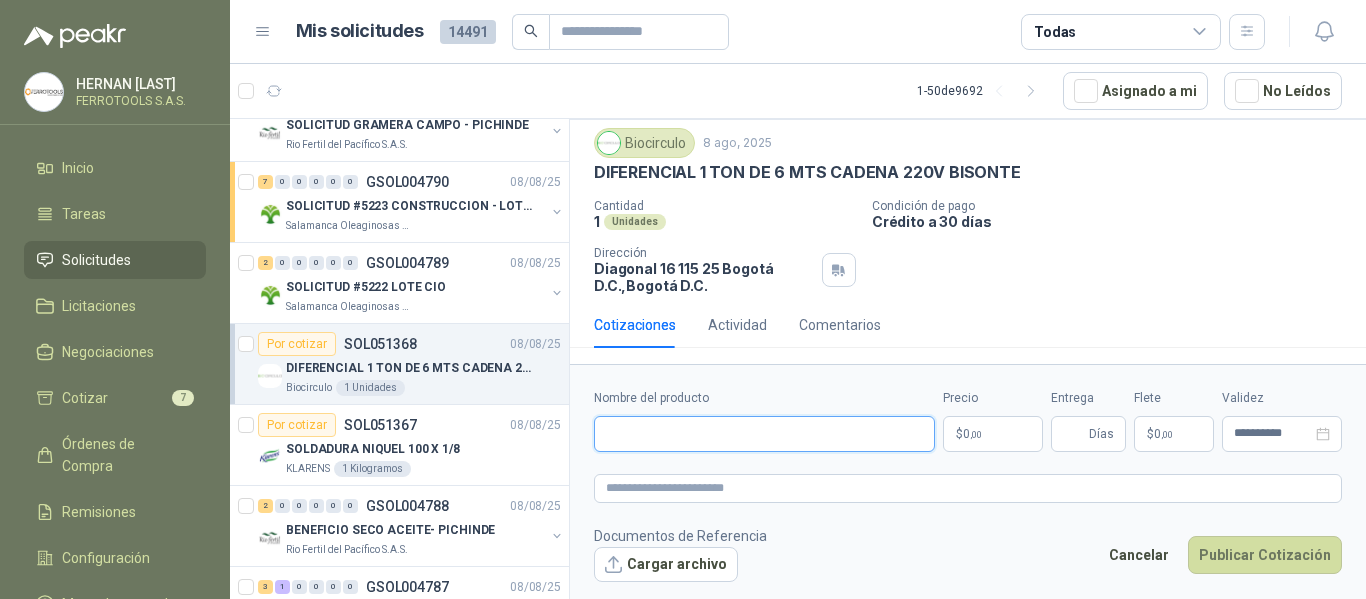 click on "Nombre del producto" at bounding box center [764, 434] 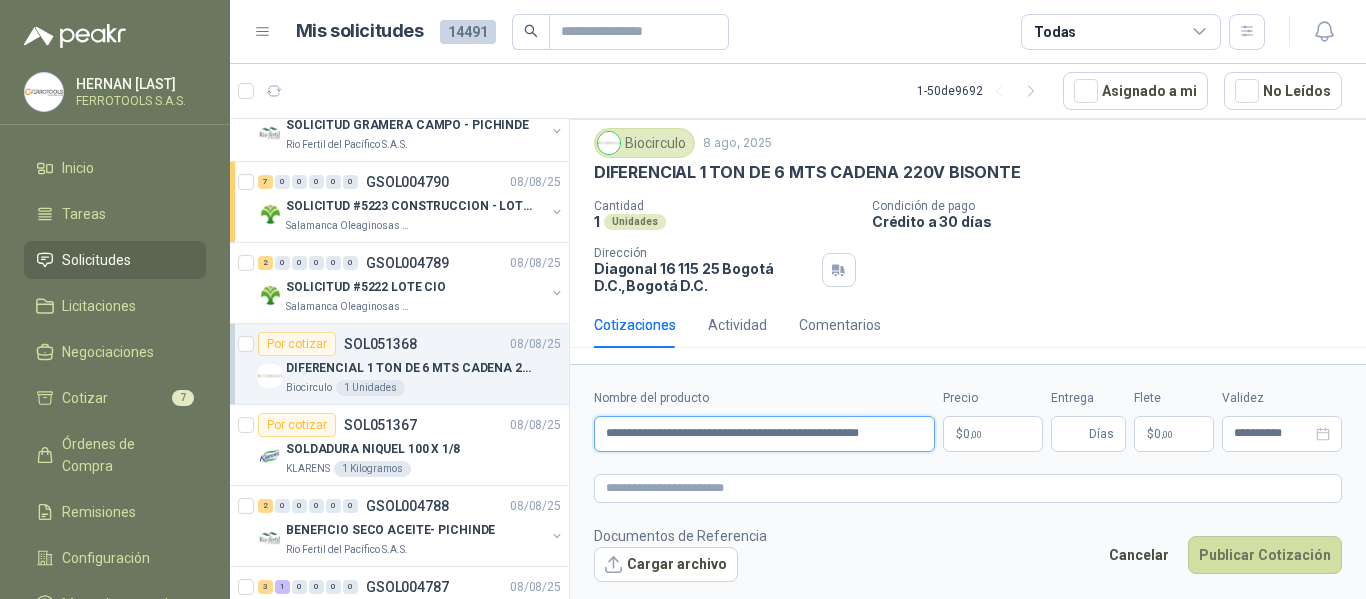 scroll, scrollTop: 0, scrollLeft: 11, axis: horizontal 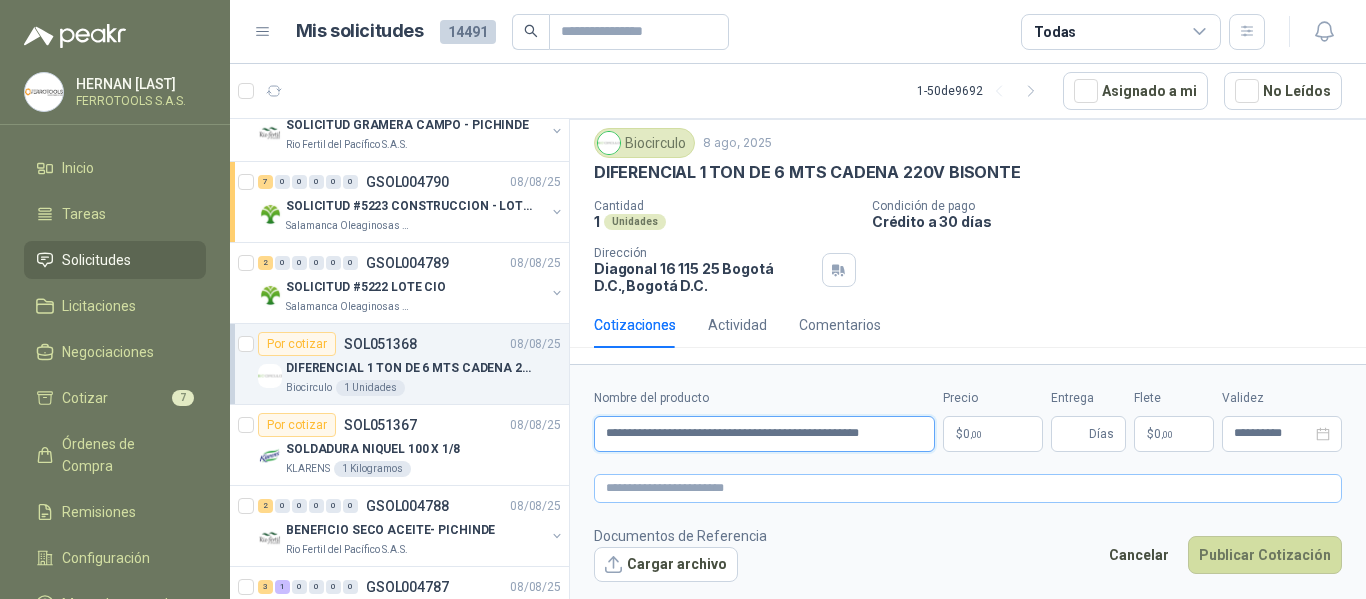 type on "**********" 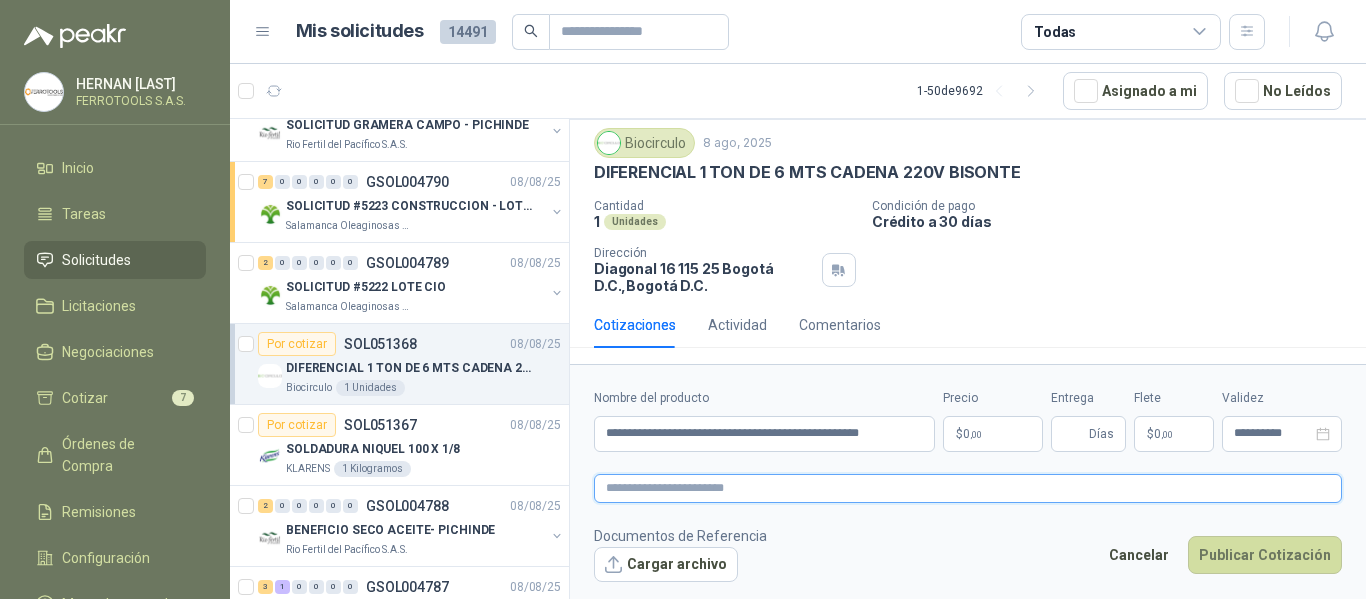 click at bounding box center [968, 488] 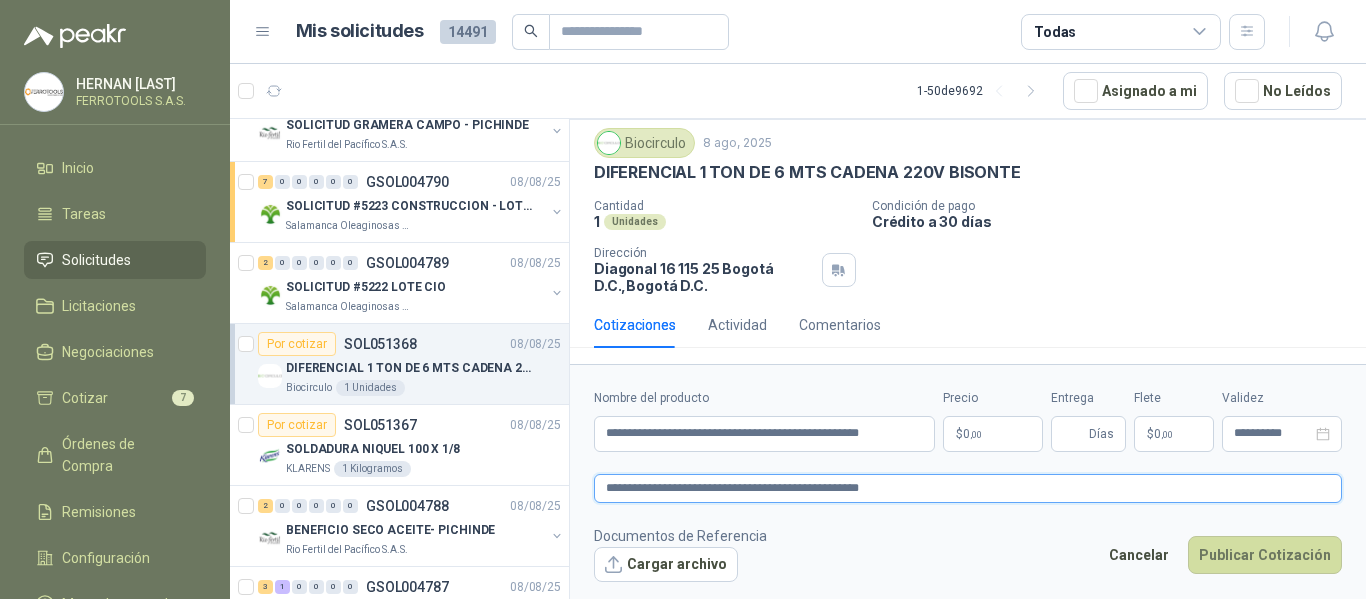 type on "**********" 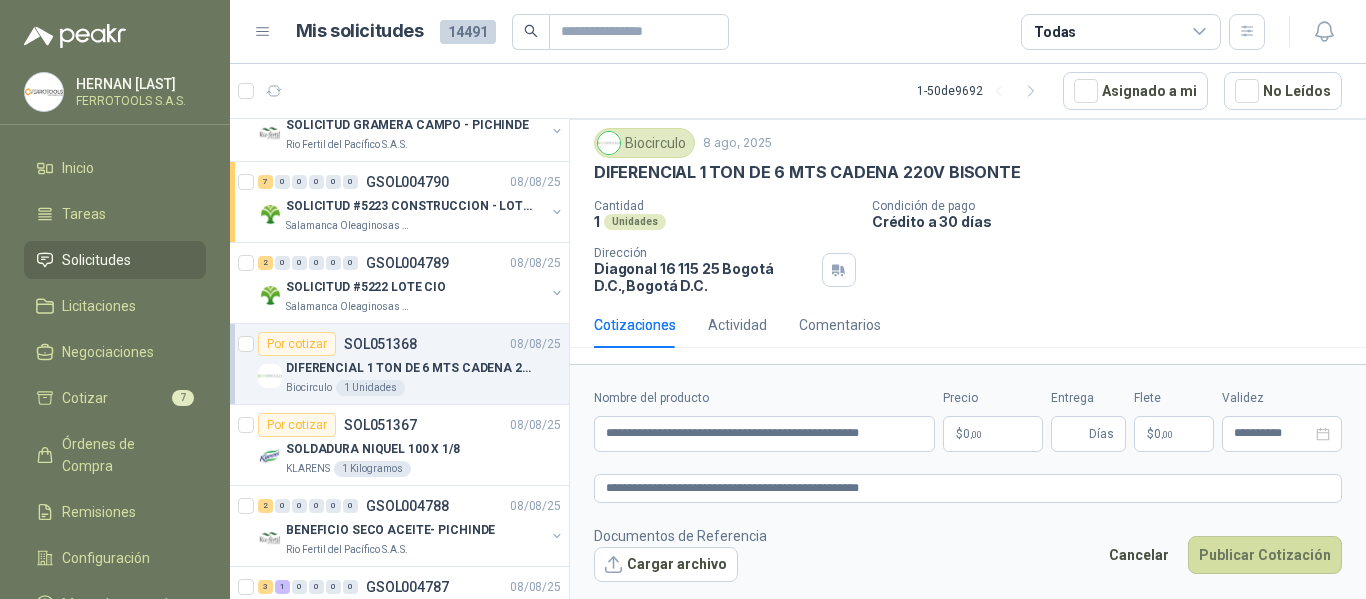click on "$  0 ,00" at bounding box center (993, 434) 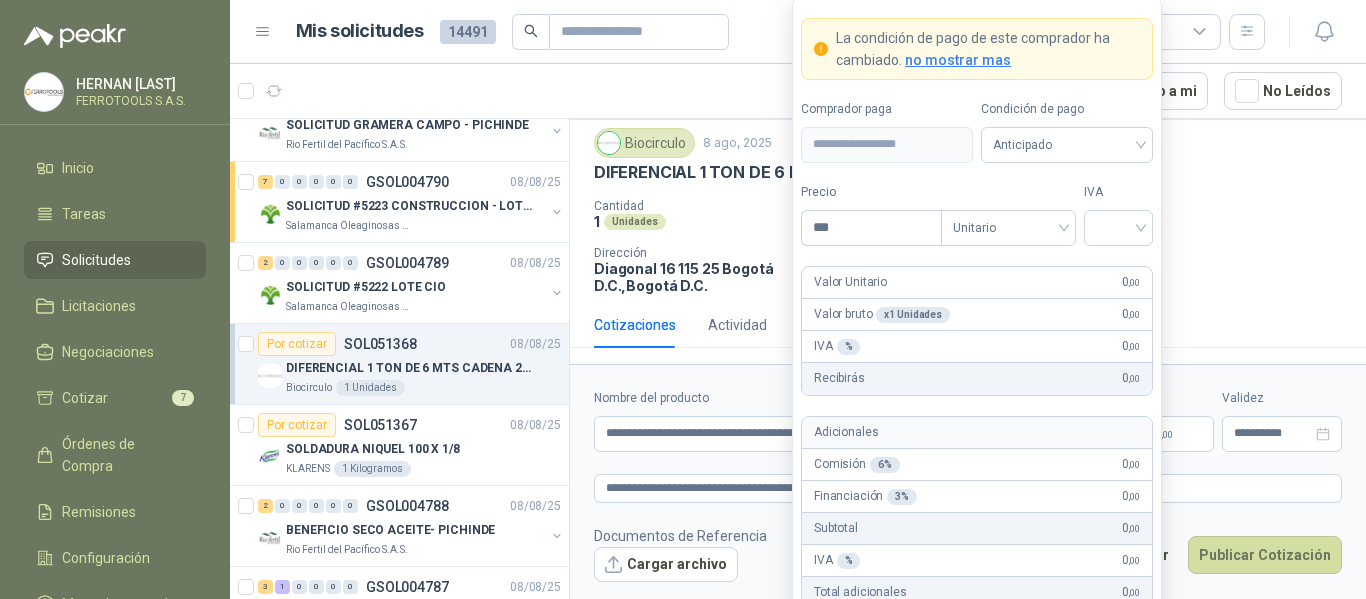 type 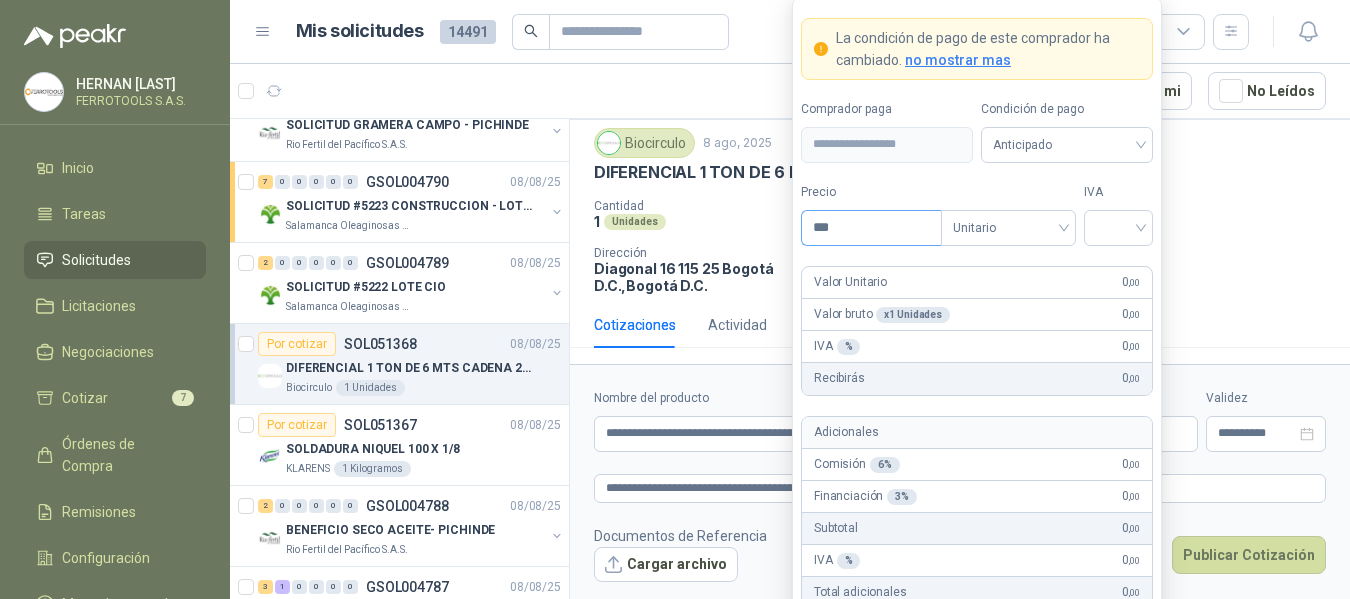 click on "***" at bounding box center (871, 228) 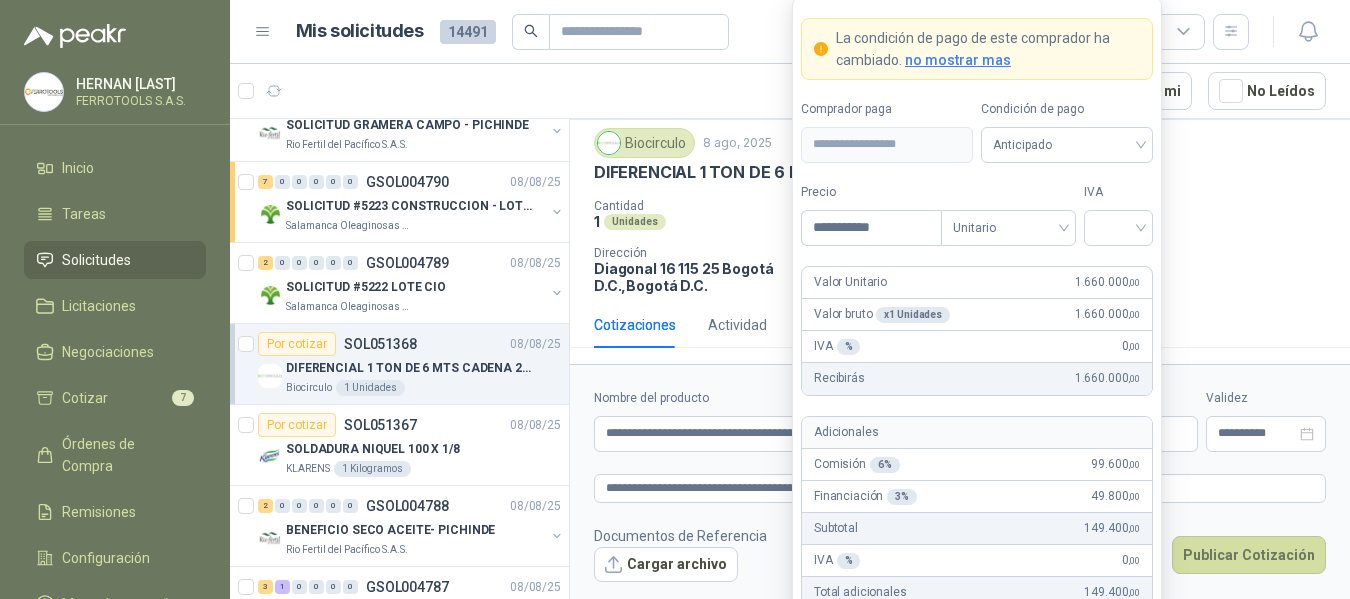 type on "**********" 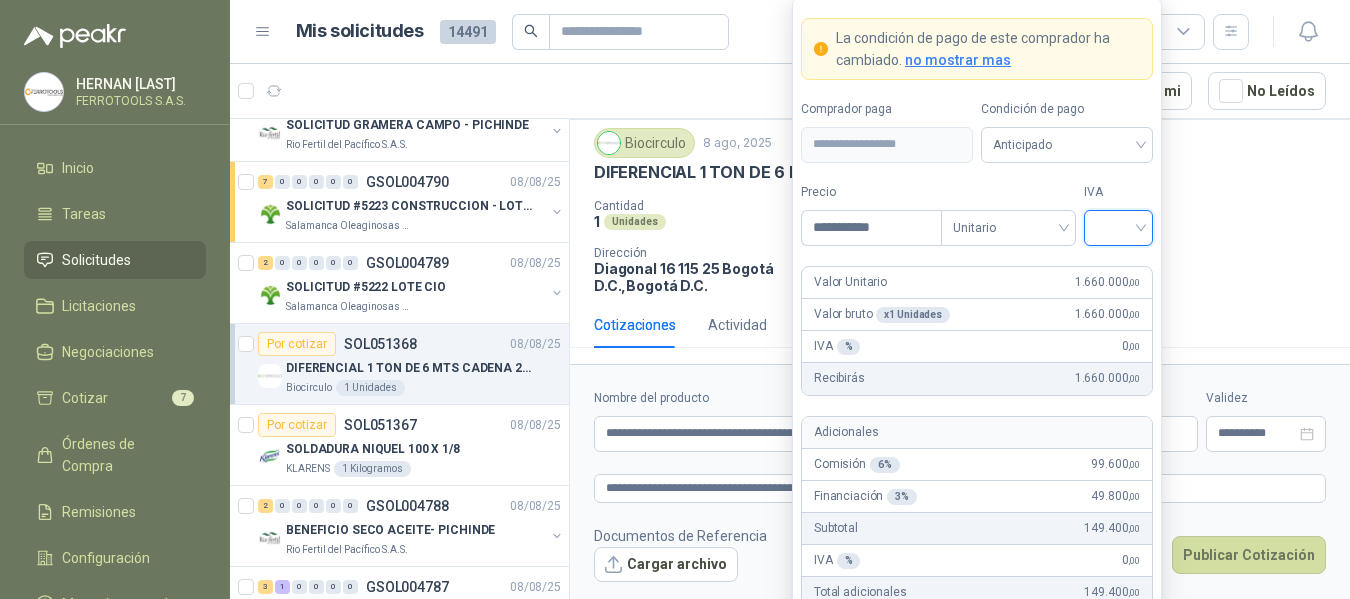 click at bounding box center (1118, 226) 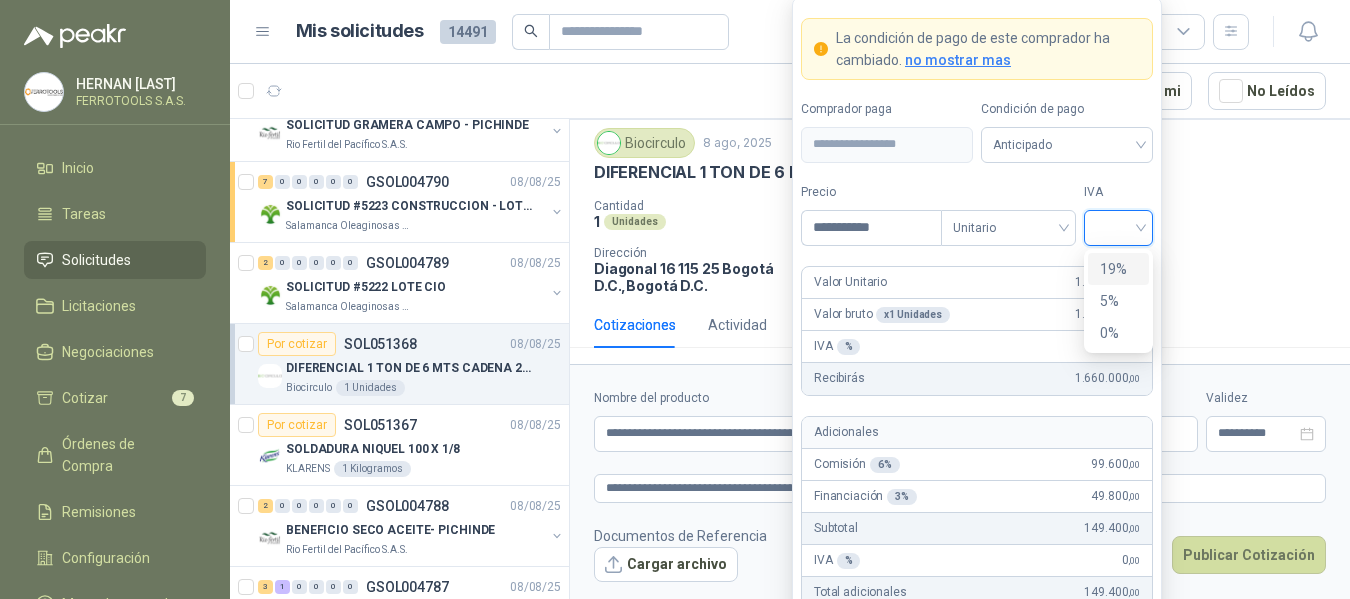 click on "19%" at bounding box center [1118, 269] 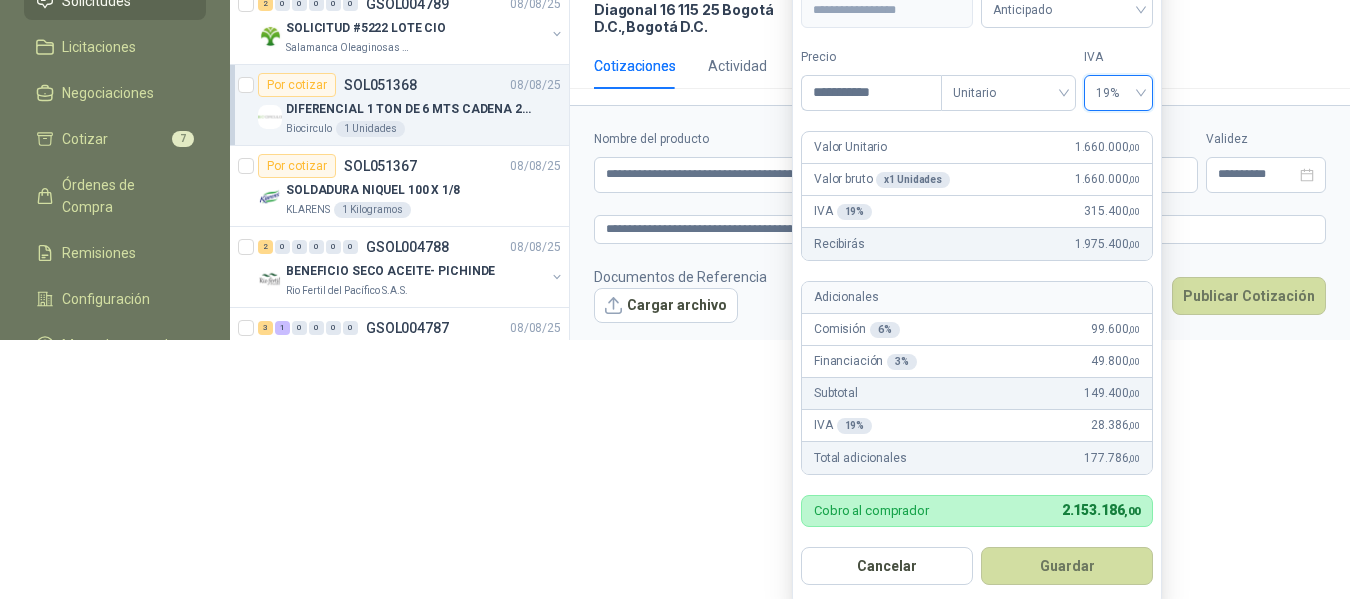 scroll, scrollTop: 263, scrollLeft: 0, axis: vertical 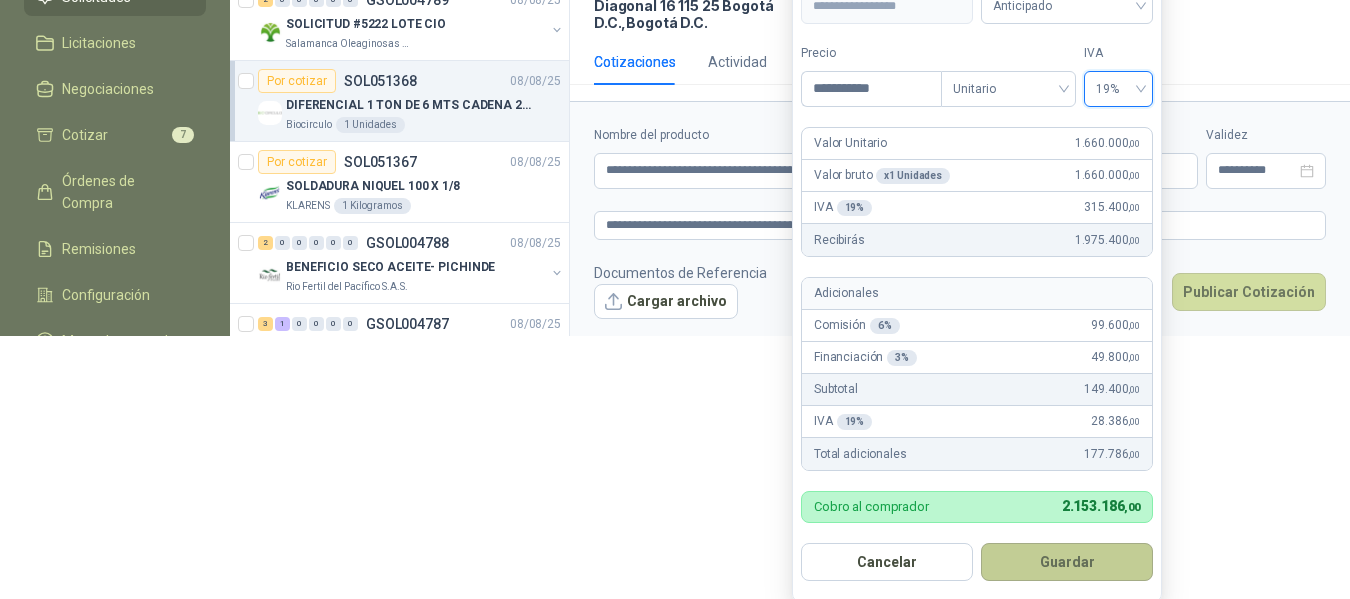 click on "Guardar" at bounding box center [1067, 562] 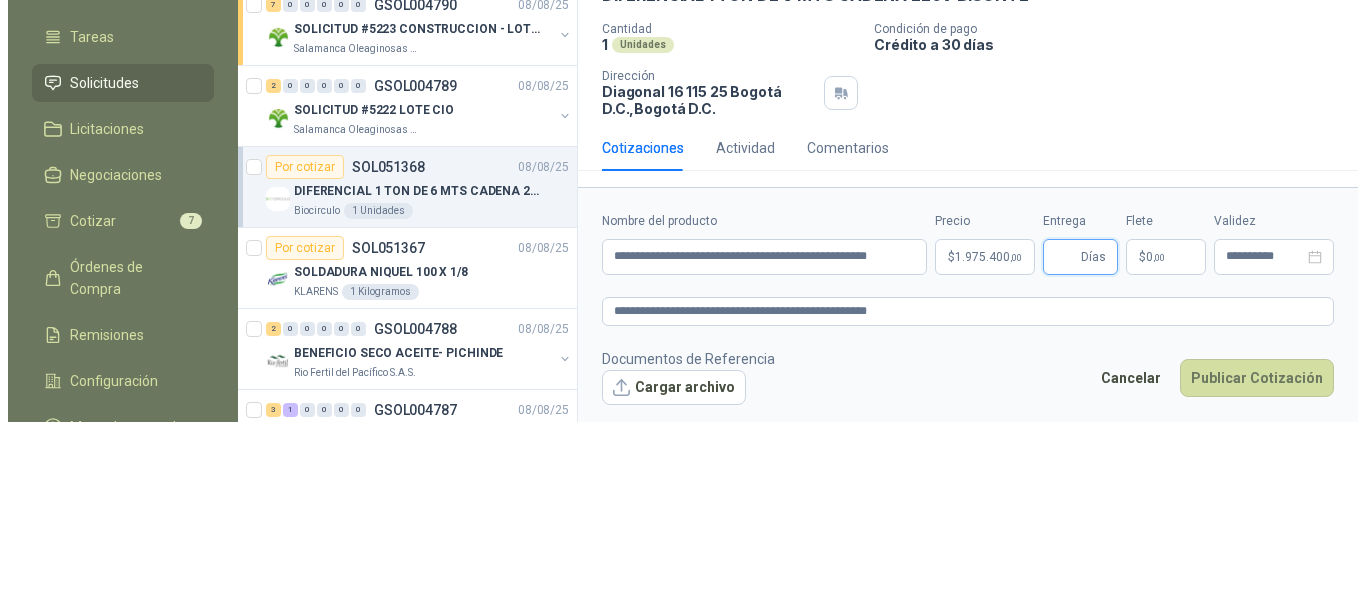 scroll, scrollTop: 0, scrollLeft: 0, axis: both 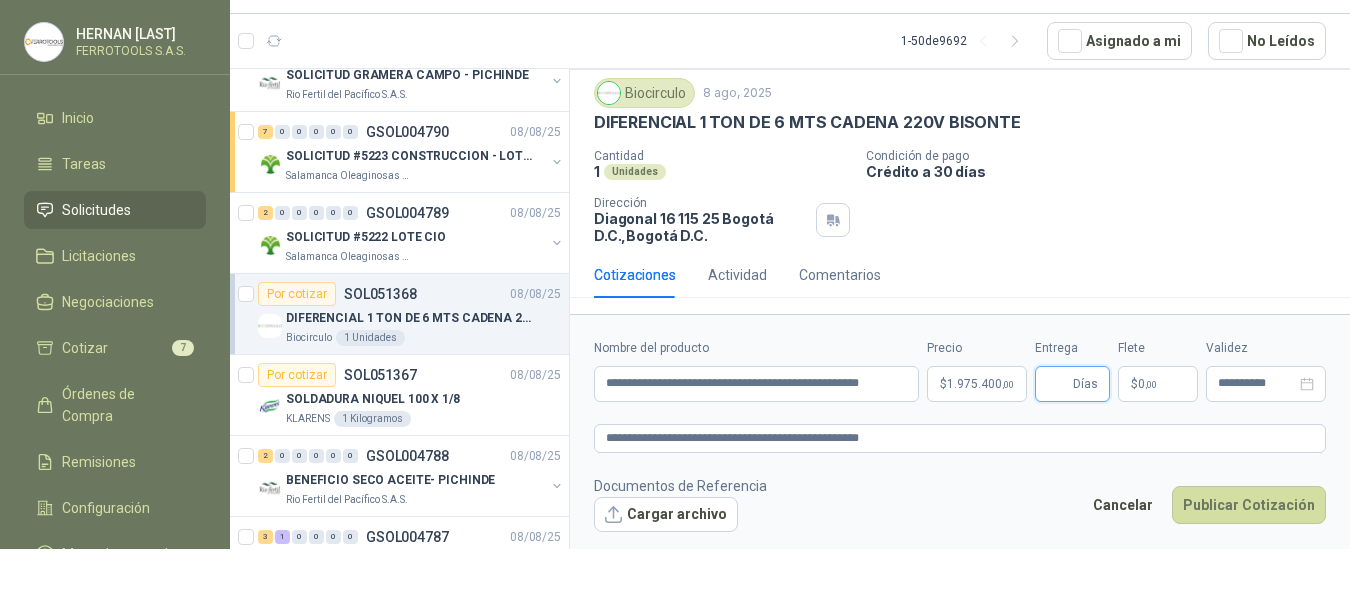 type 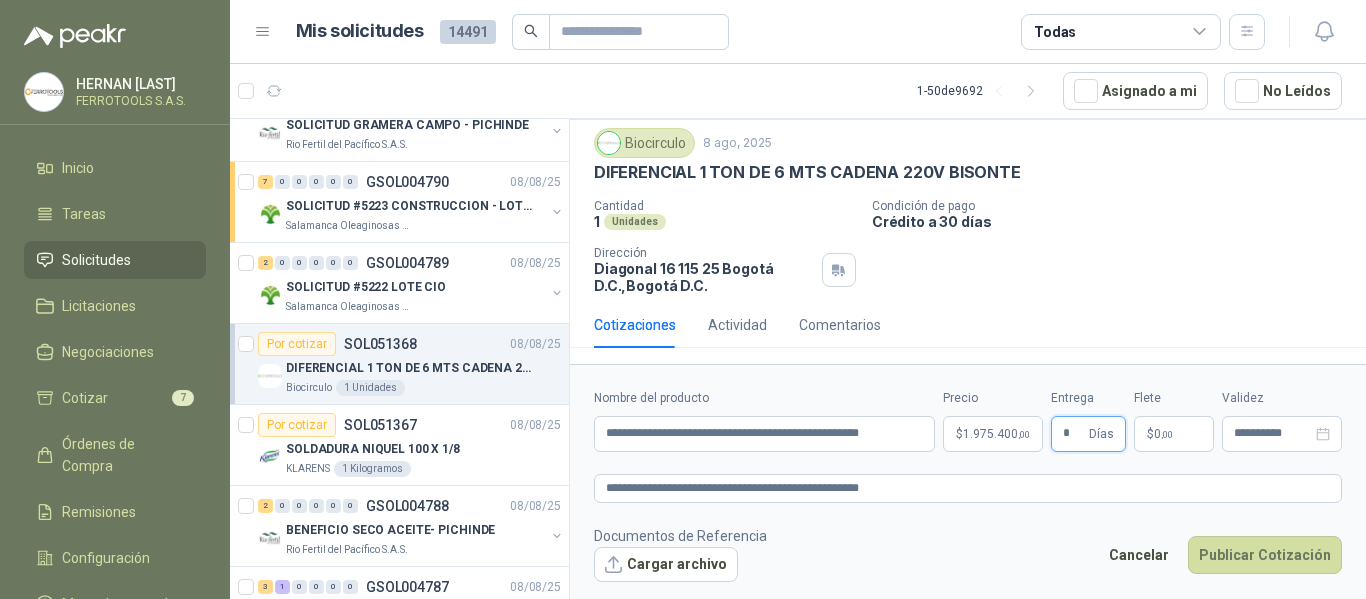 type on "*" 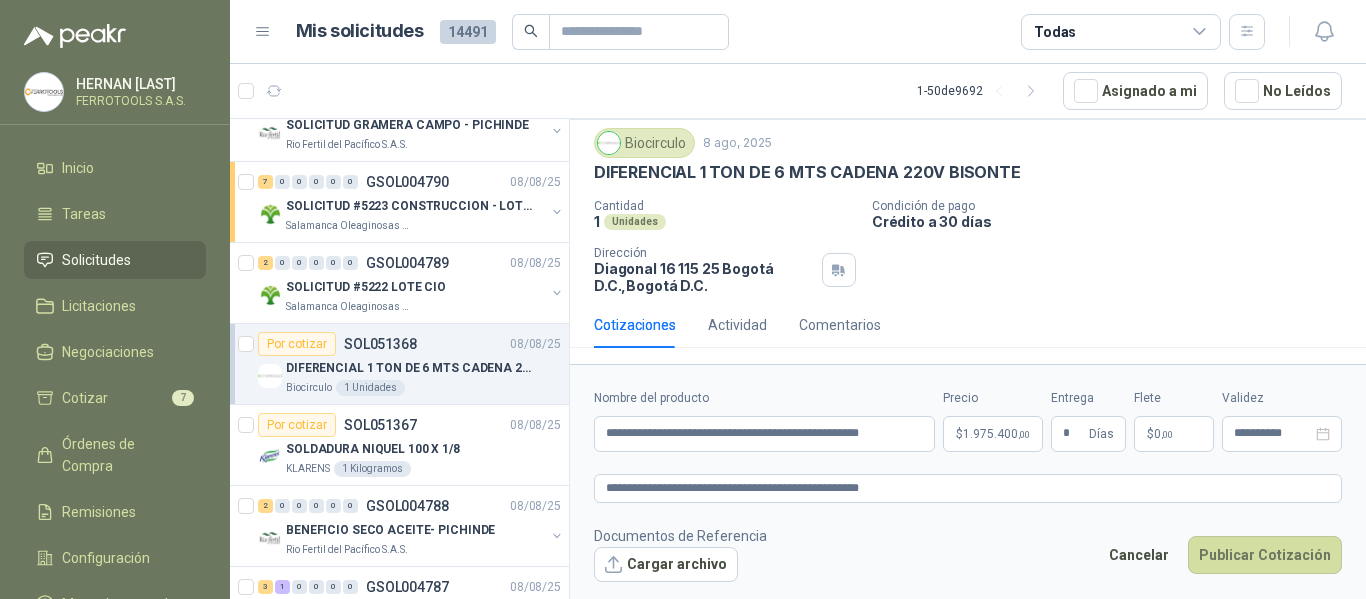 click on "Documentos de Referencia Cargar archivo Cancelar Publicar Cotización" at bounding box center [968, 554] 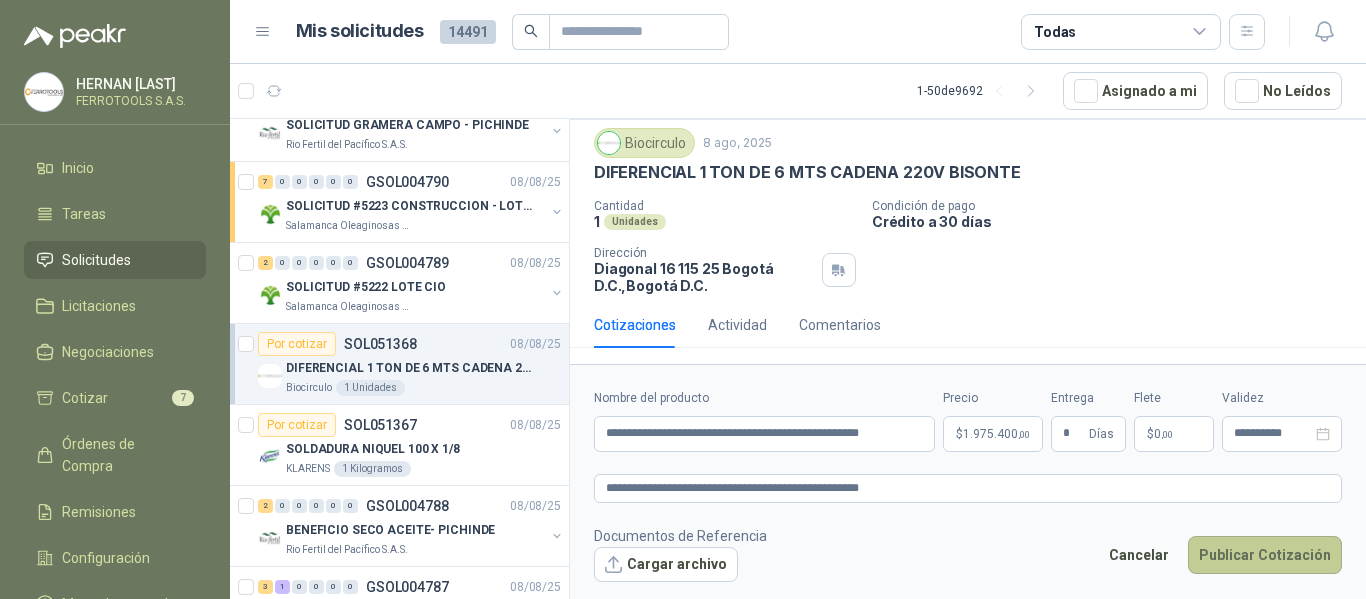 click on "Publicar Cotización" at bounding box center [1265, 555] 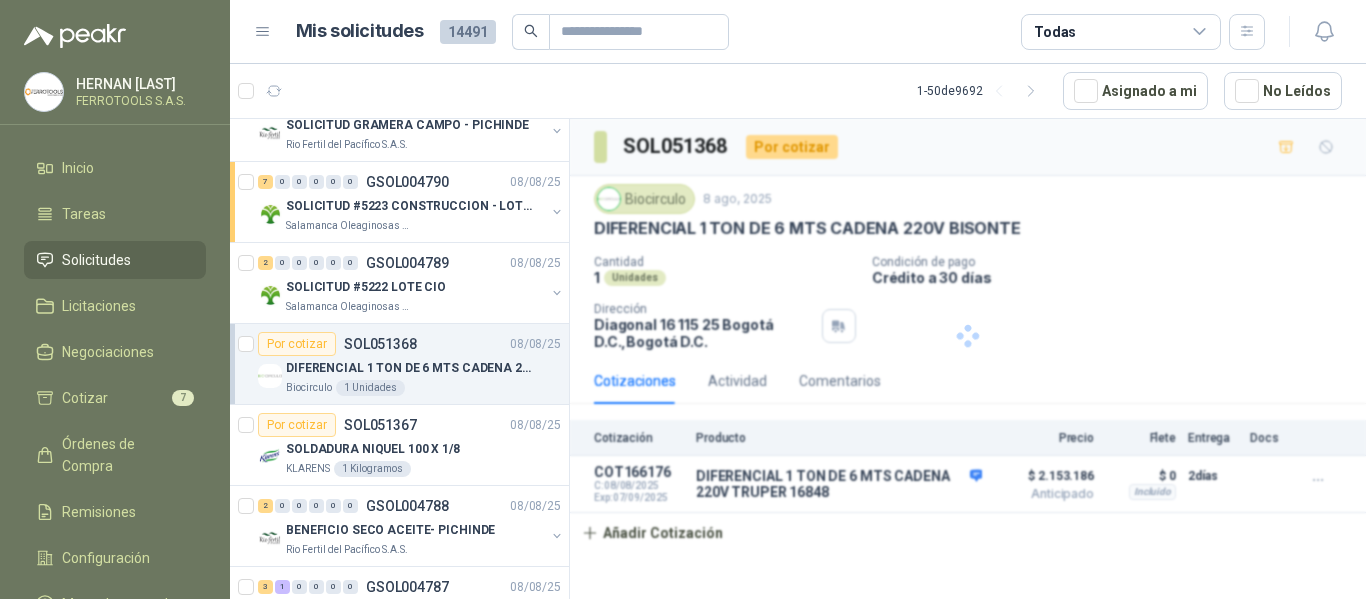 scroll, scrollTop: 0, scrollLeft: 0, axis: both 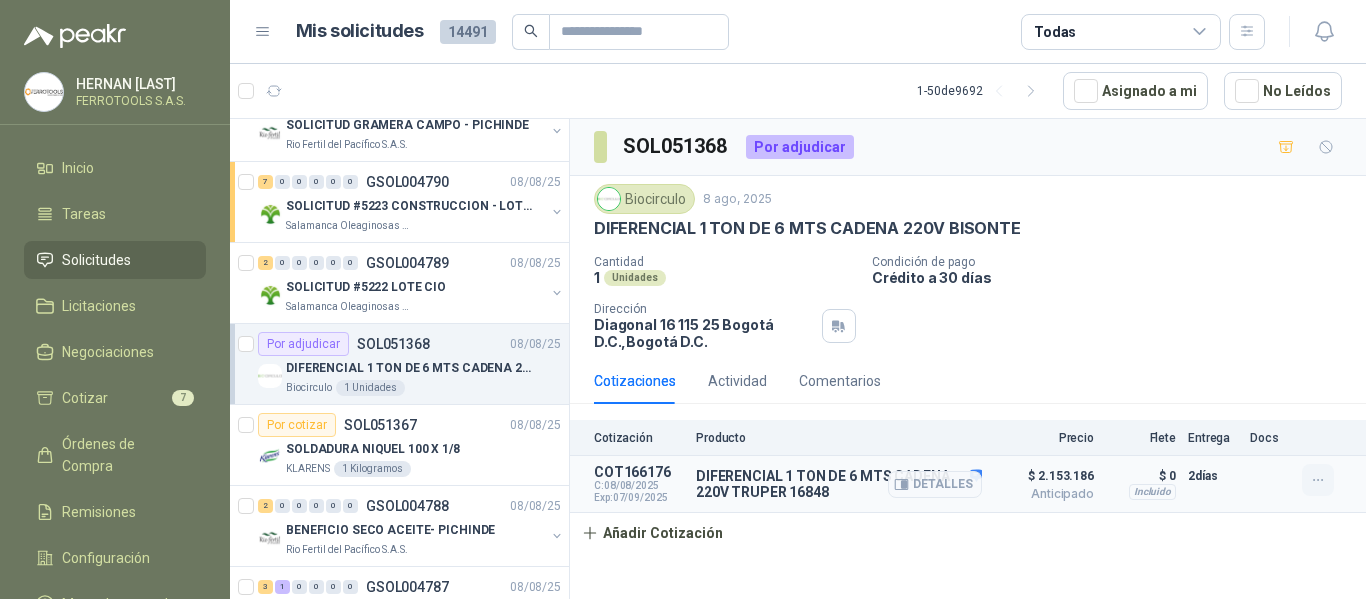 click 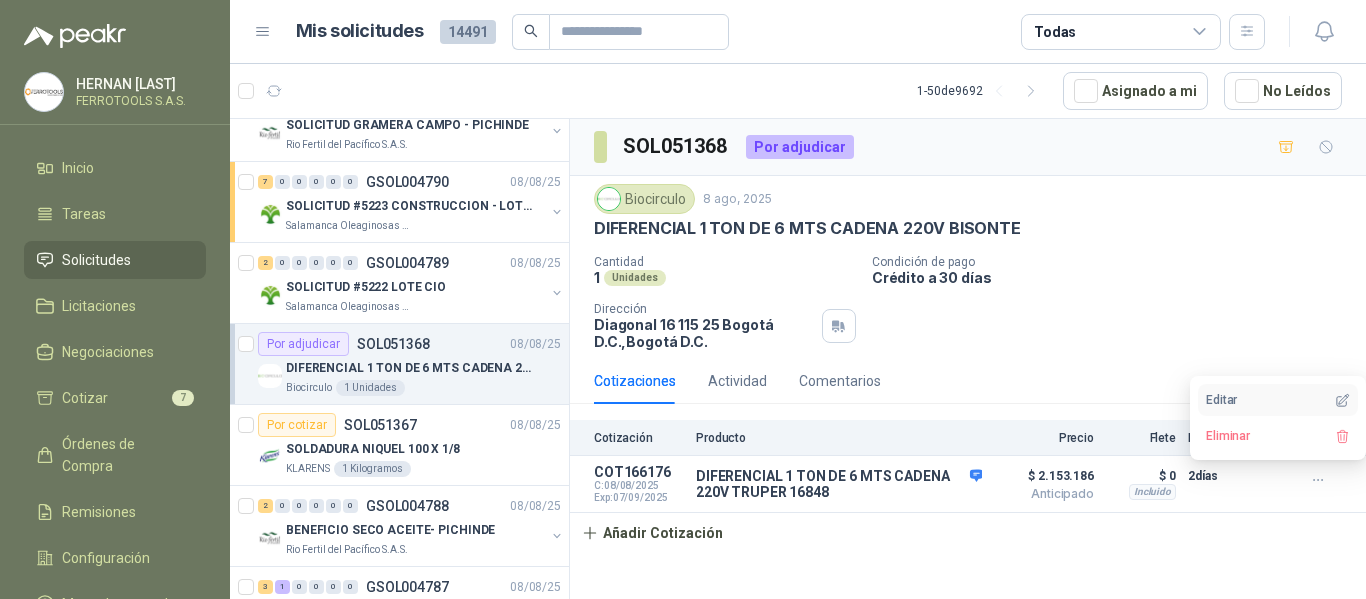 click on "Editar" at bounding box center (1278, 400) 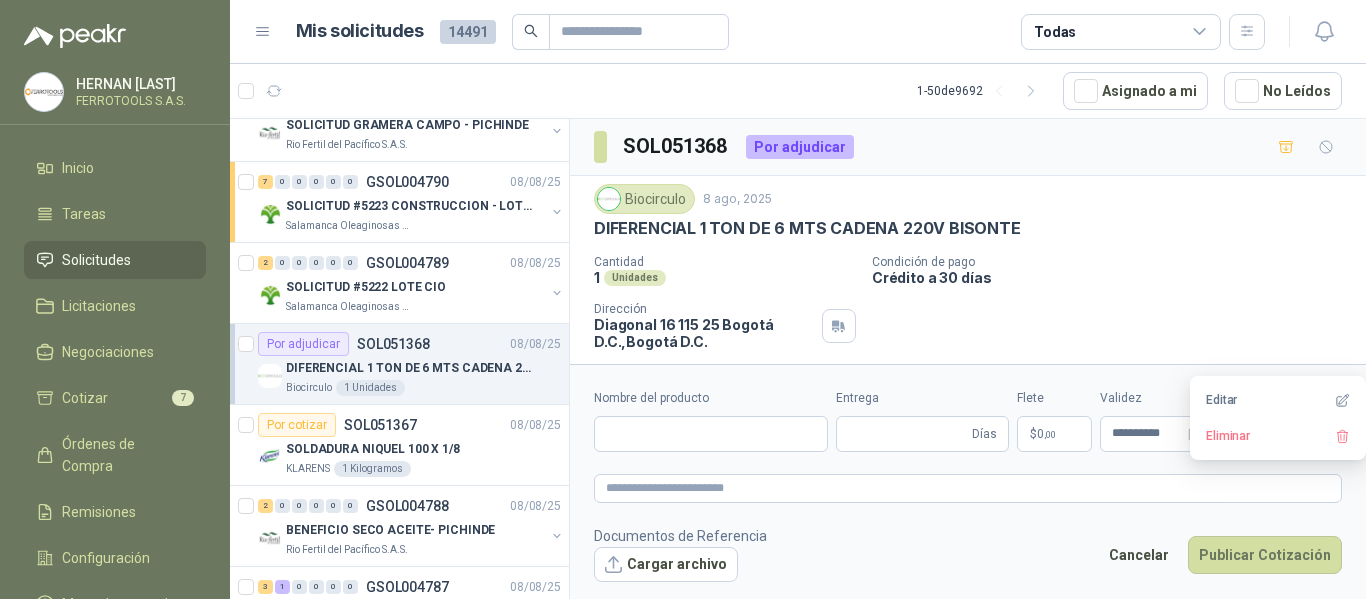 type 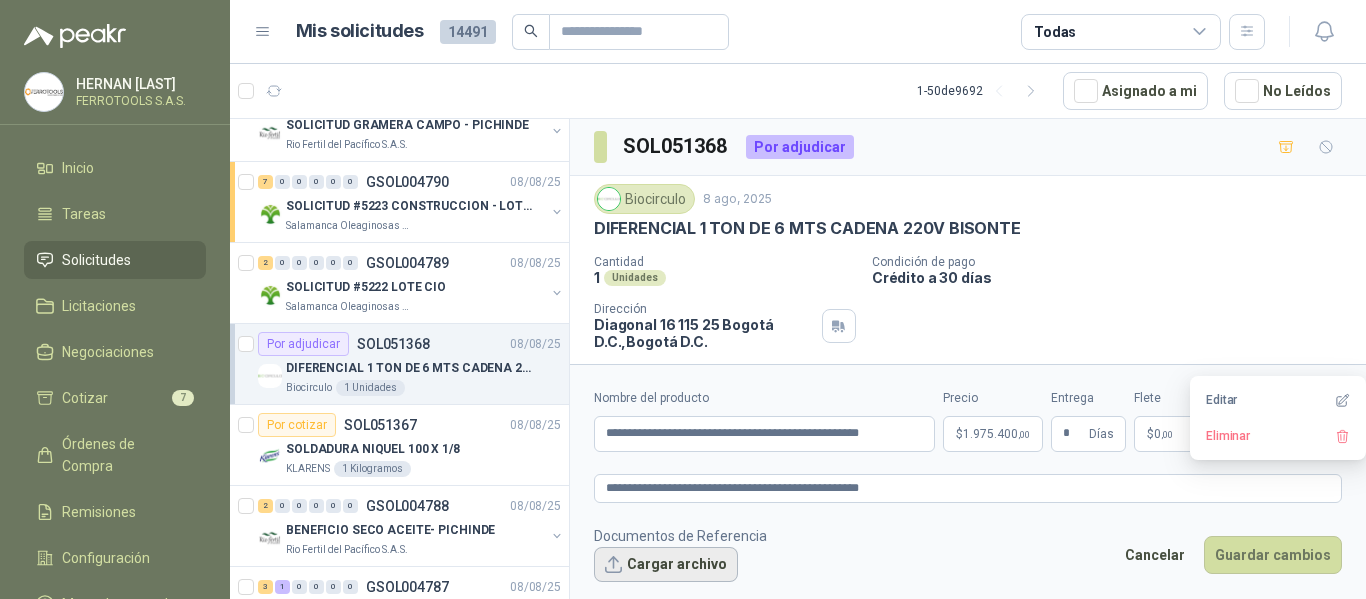 click on "Cargar archivo" at bounding box center (666, 565) 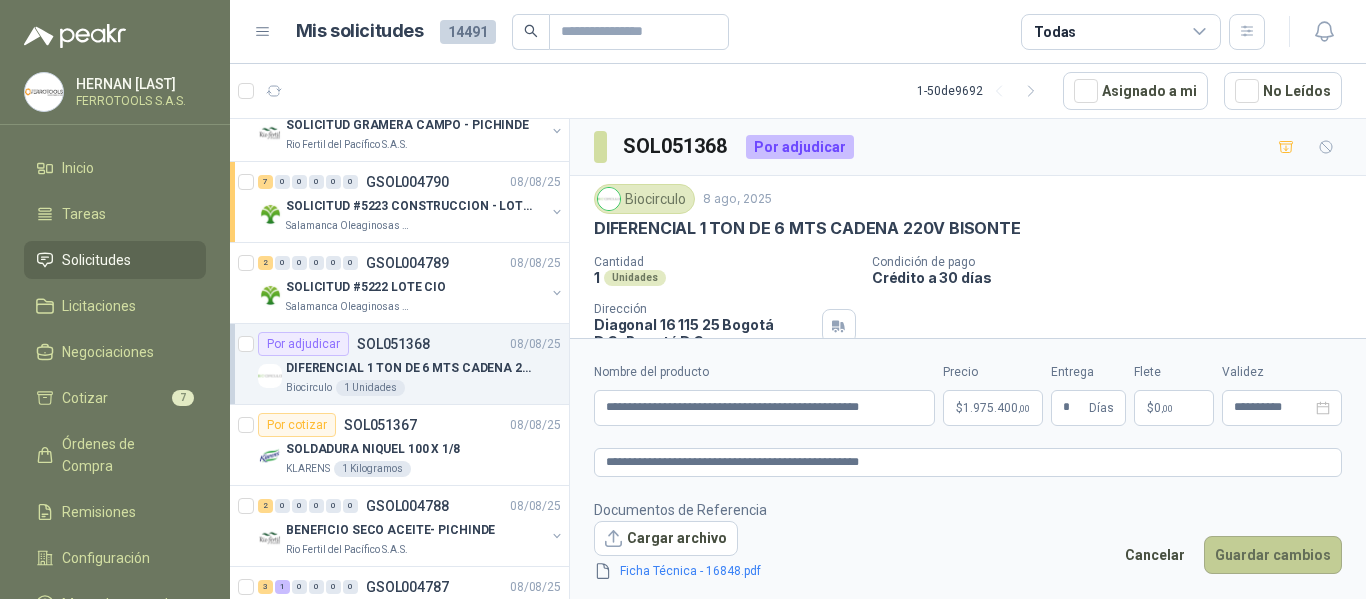 click on "Guardar cambios" at bounding box center [1273, 555] 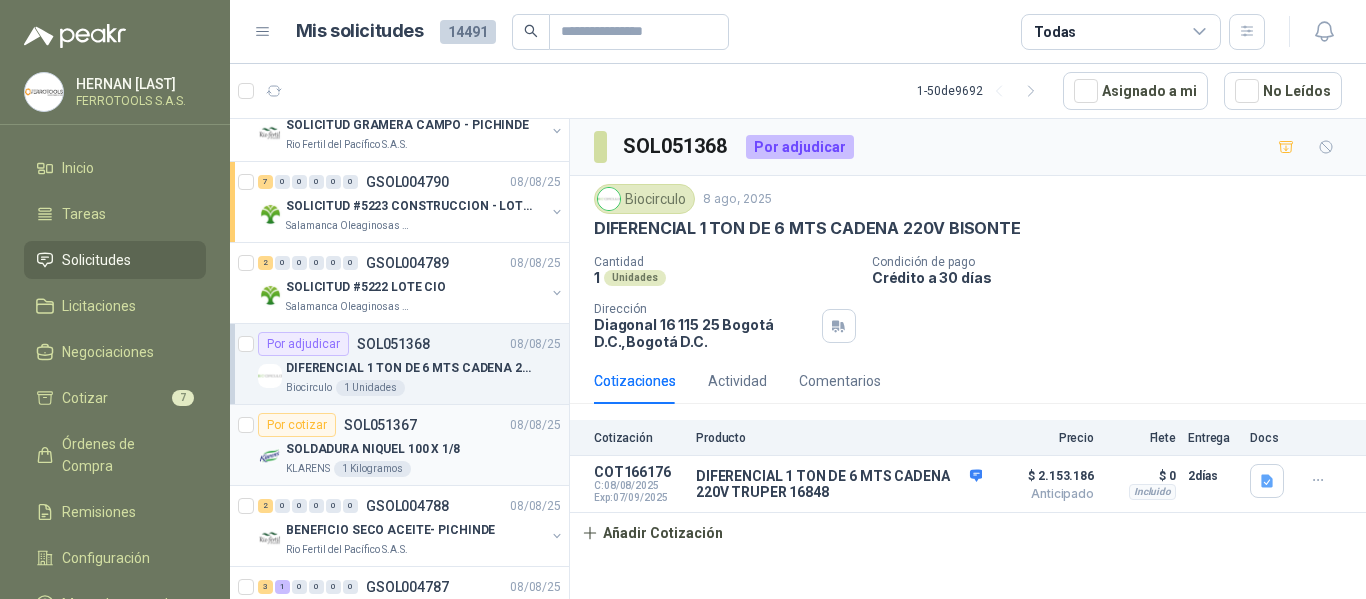 click on "SOLDADURA NIQUEL 100 X 1/8" at bounding box center (423, 449) 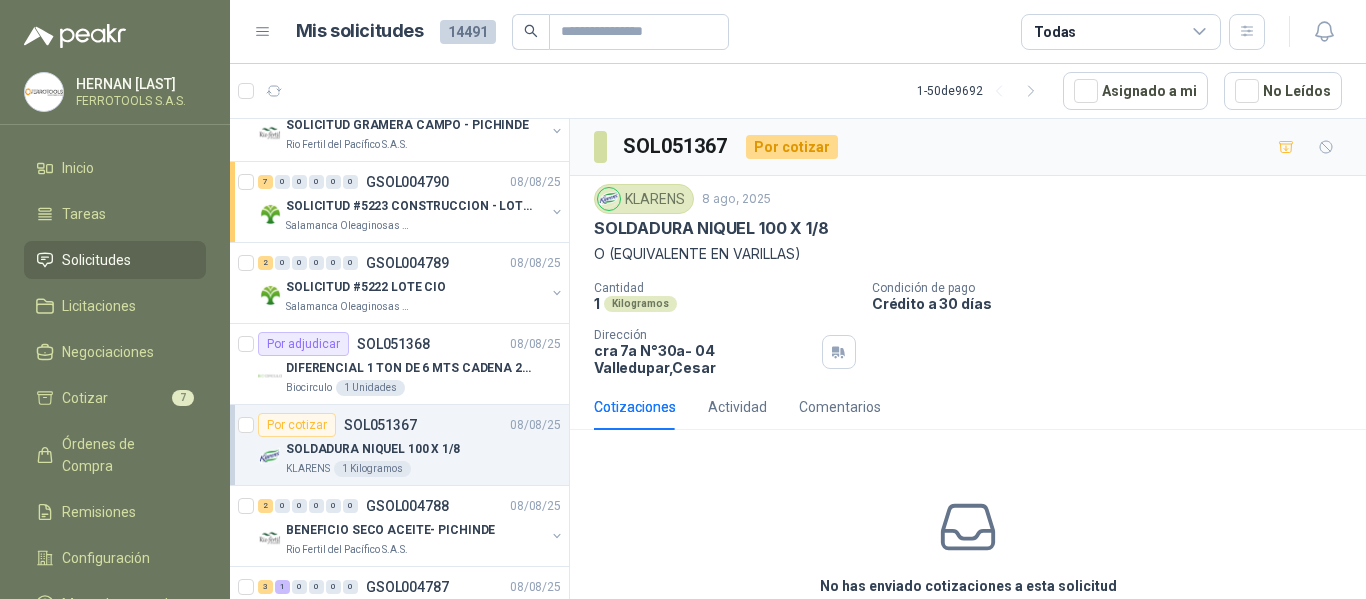 scroll, scrollTop: 300, scrollLeft: 0, axis: vertical 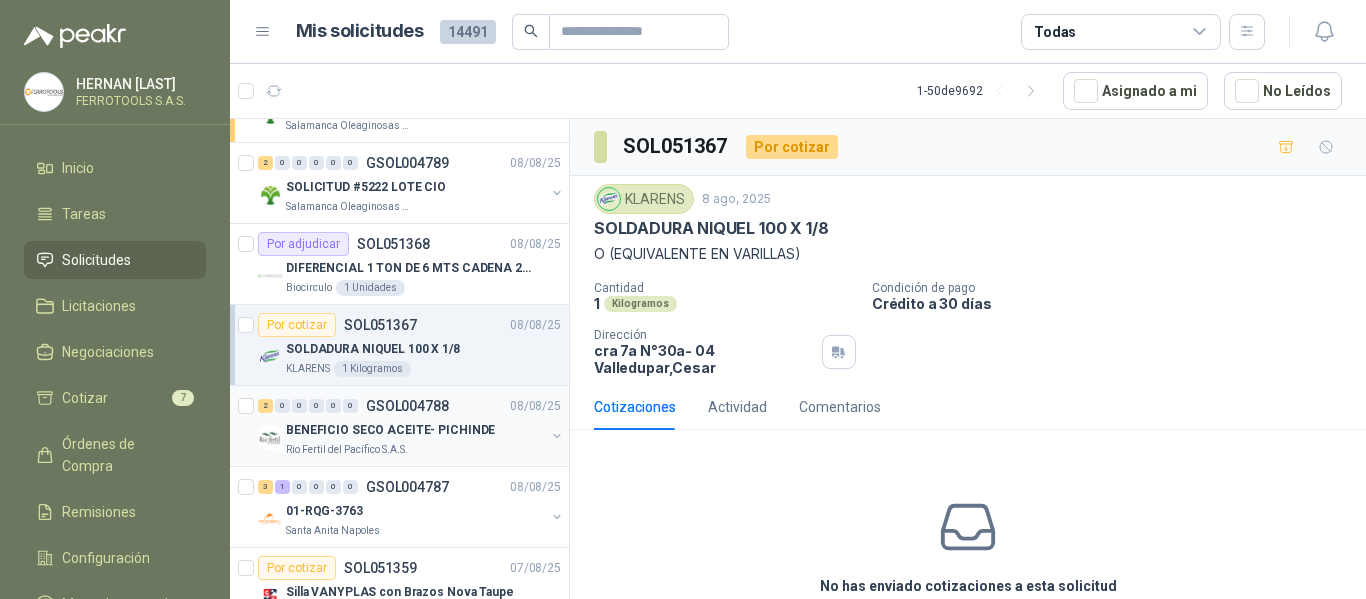click on "BENEFICIO SECO  ACEITE- PICHINDE" at bounding box center [415, 430] 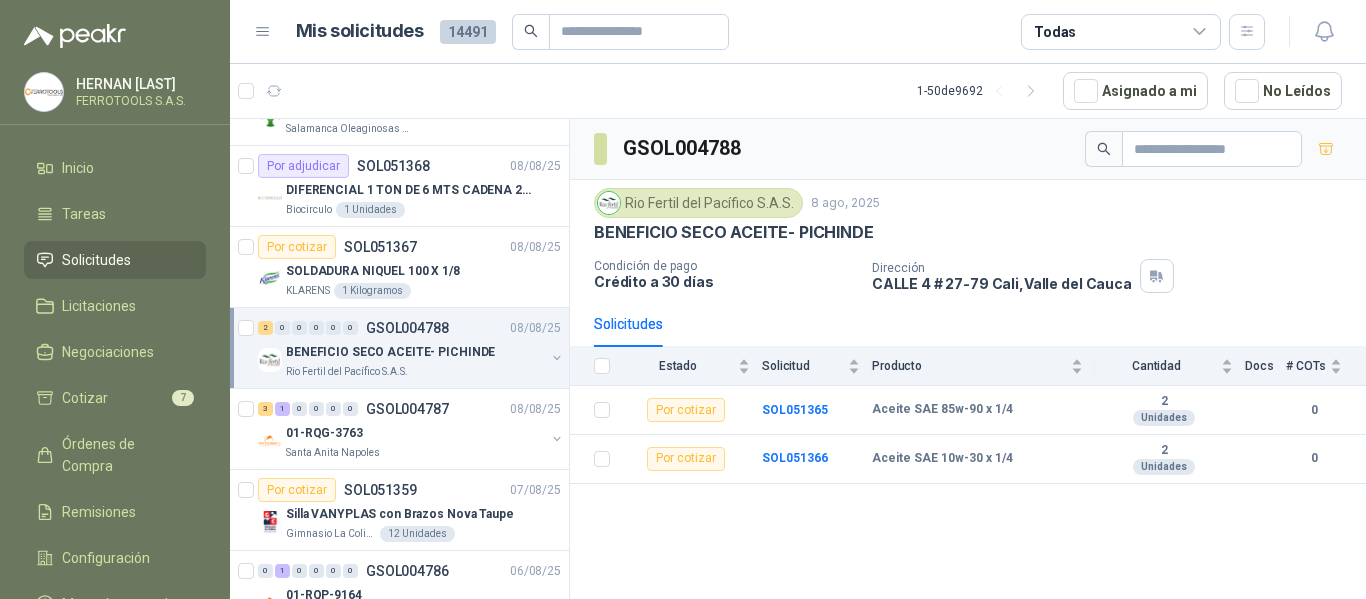 scroll, scrollTop: 400, scrollLeft: 0, axis: vertical 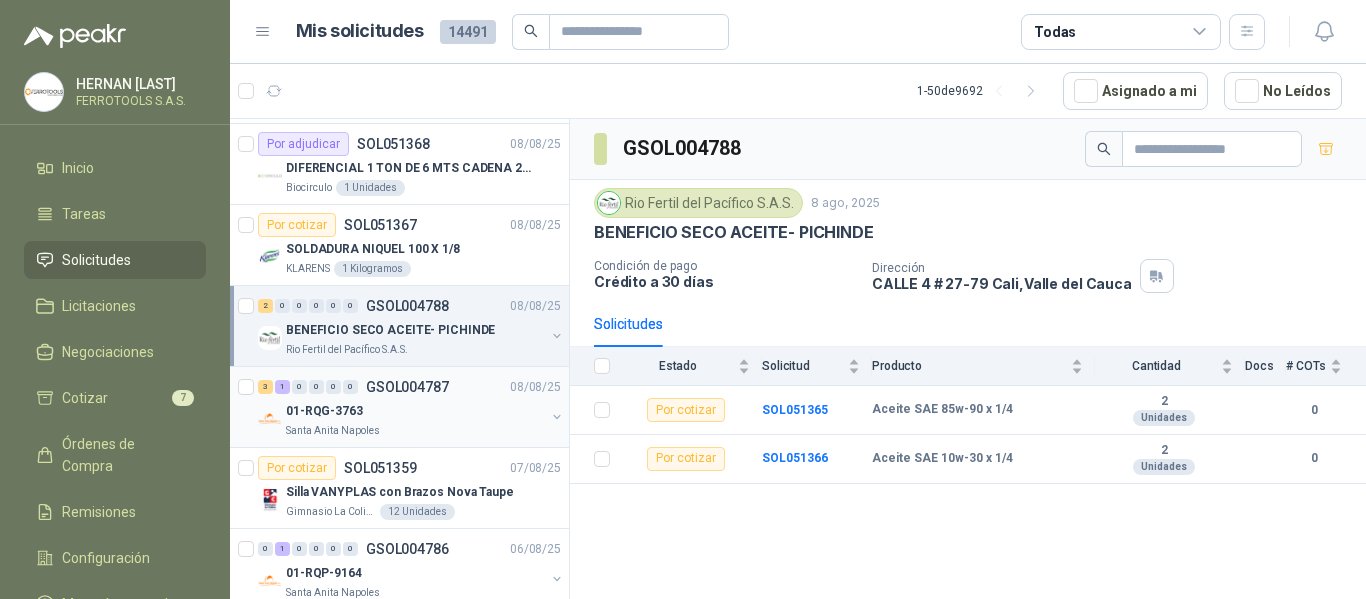 click on "3   1   0   0   0   0   GSOL004787 08/08/25" at bounding box center [411, 387] 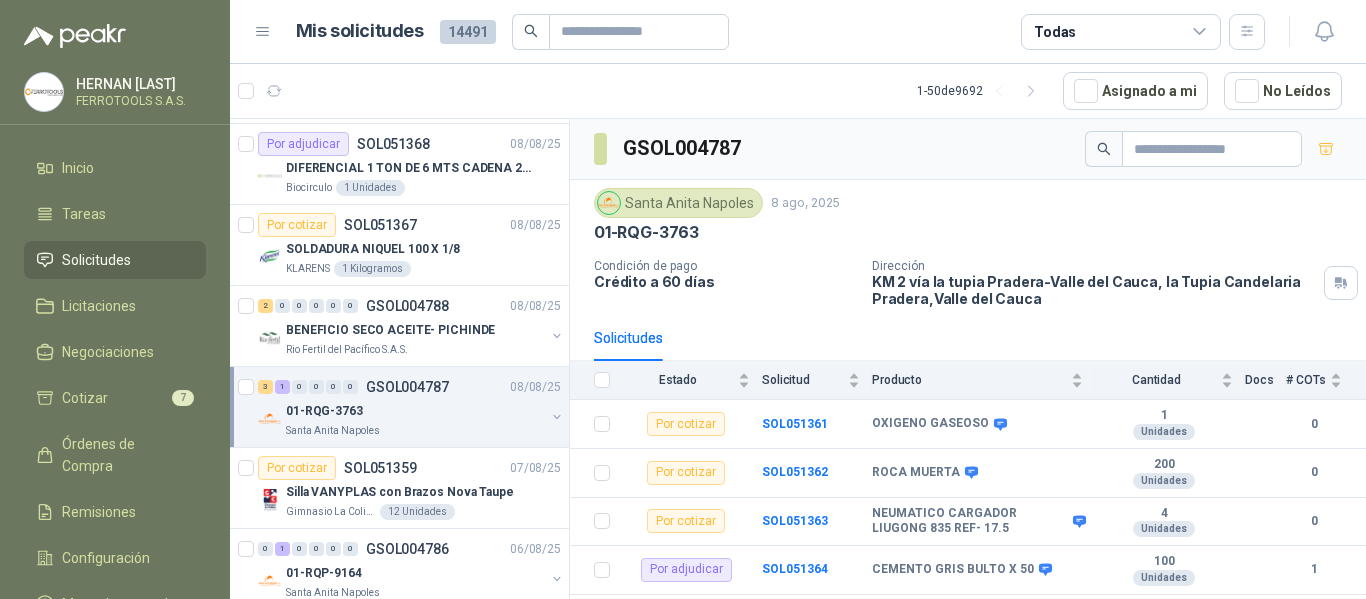 scroll, scrollTop: 500, scrollLeft: 0, axis: vertical 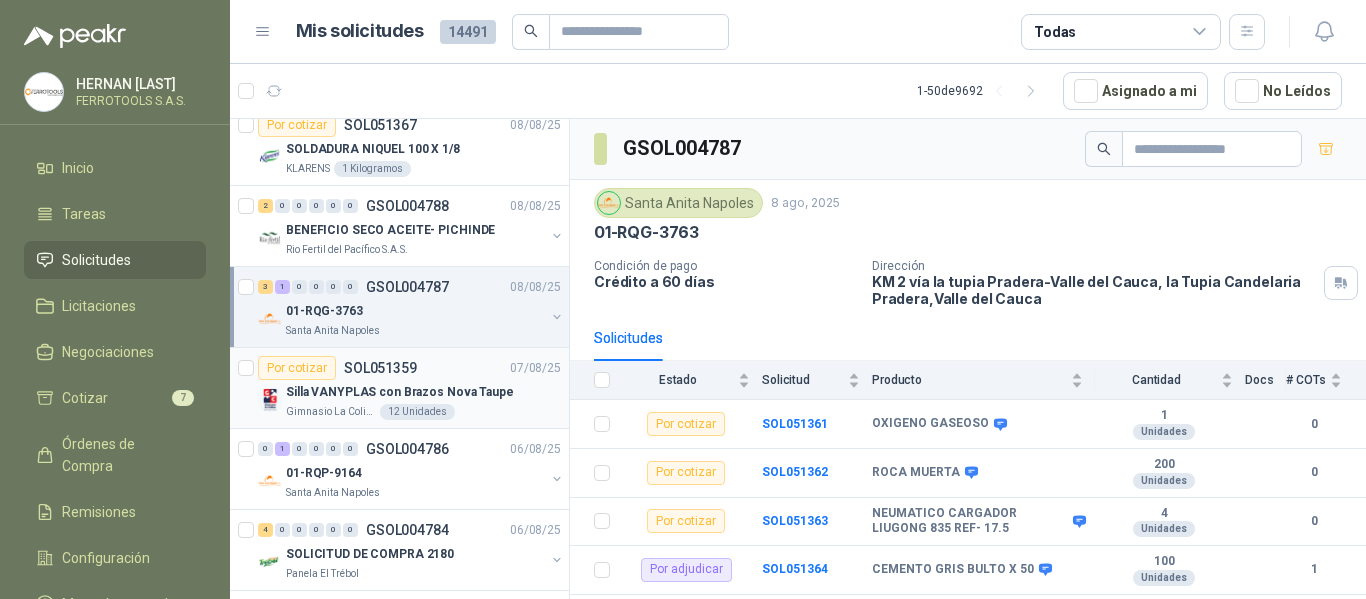 click on "Silla VANYPLAS con Brazos Nova Taupe" at bounding box center (400, 392) 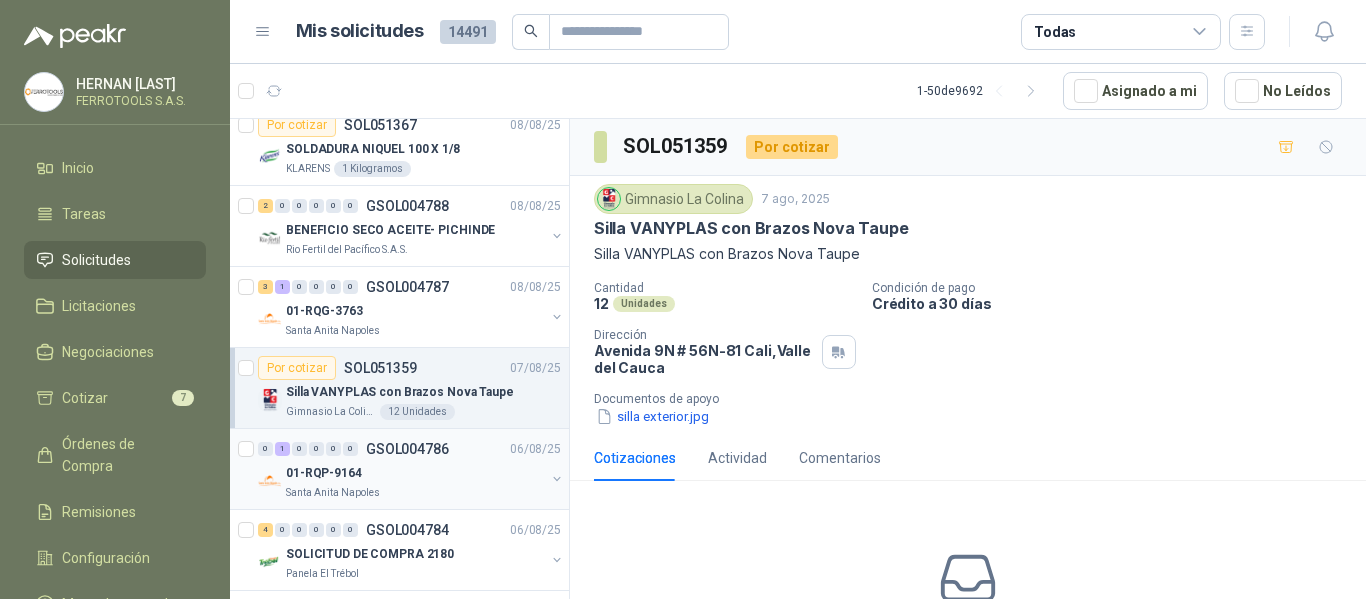 click on "01-RQP-9164" at bounding box center (415, 473) 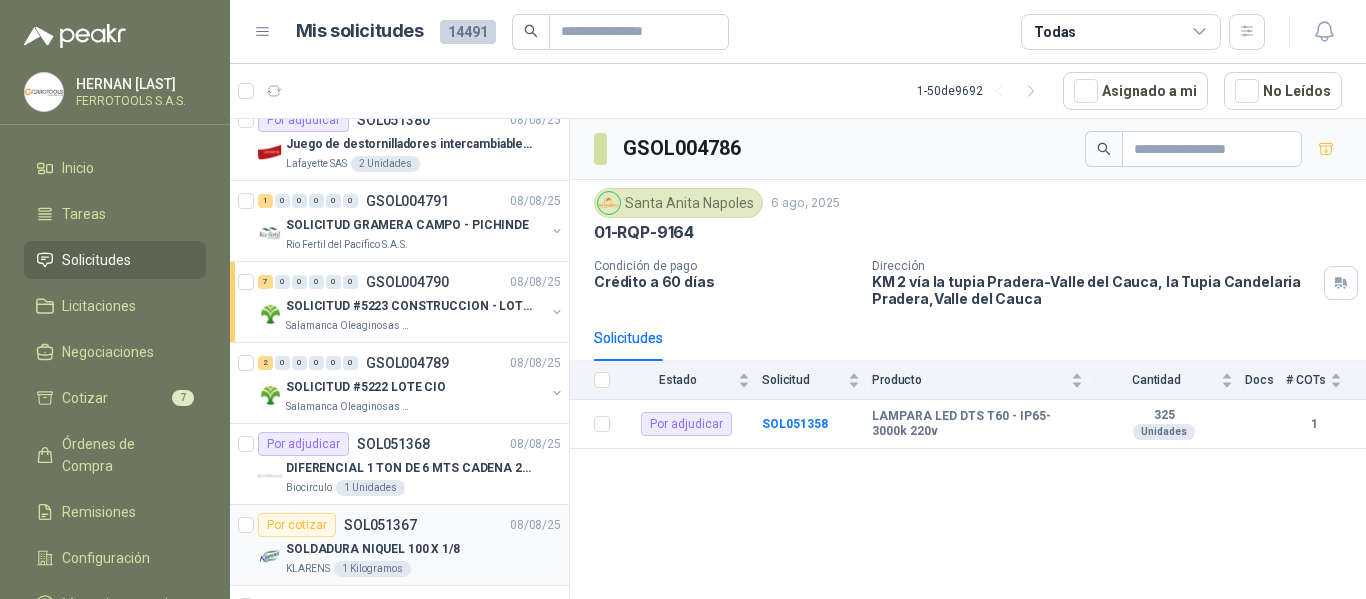 scroll, scrollTop: 0, scrollLeft: 0, axis: both 